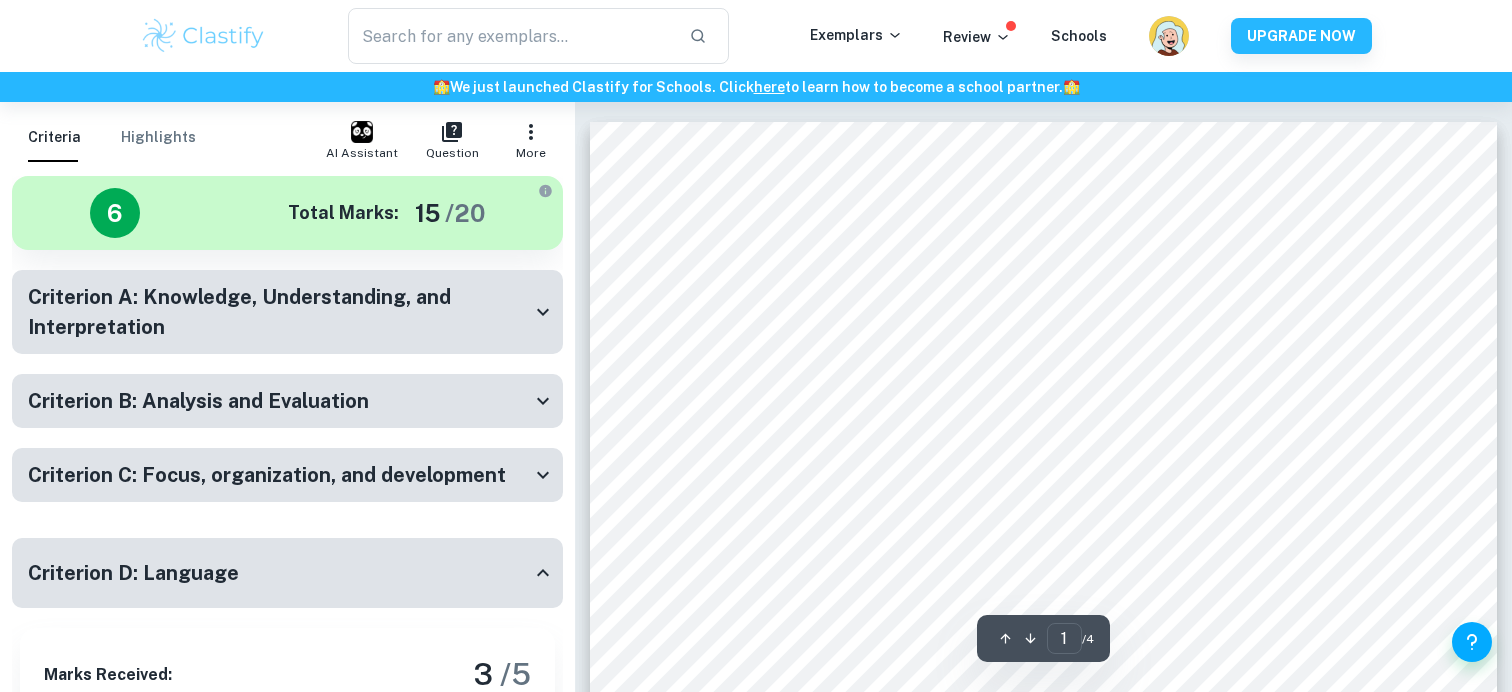 scroll, scrollTop: 0, scrollLeft: 0, axis: both 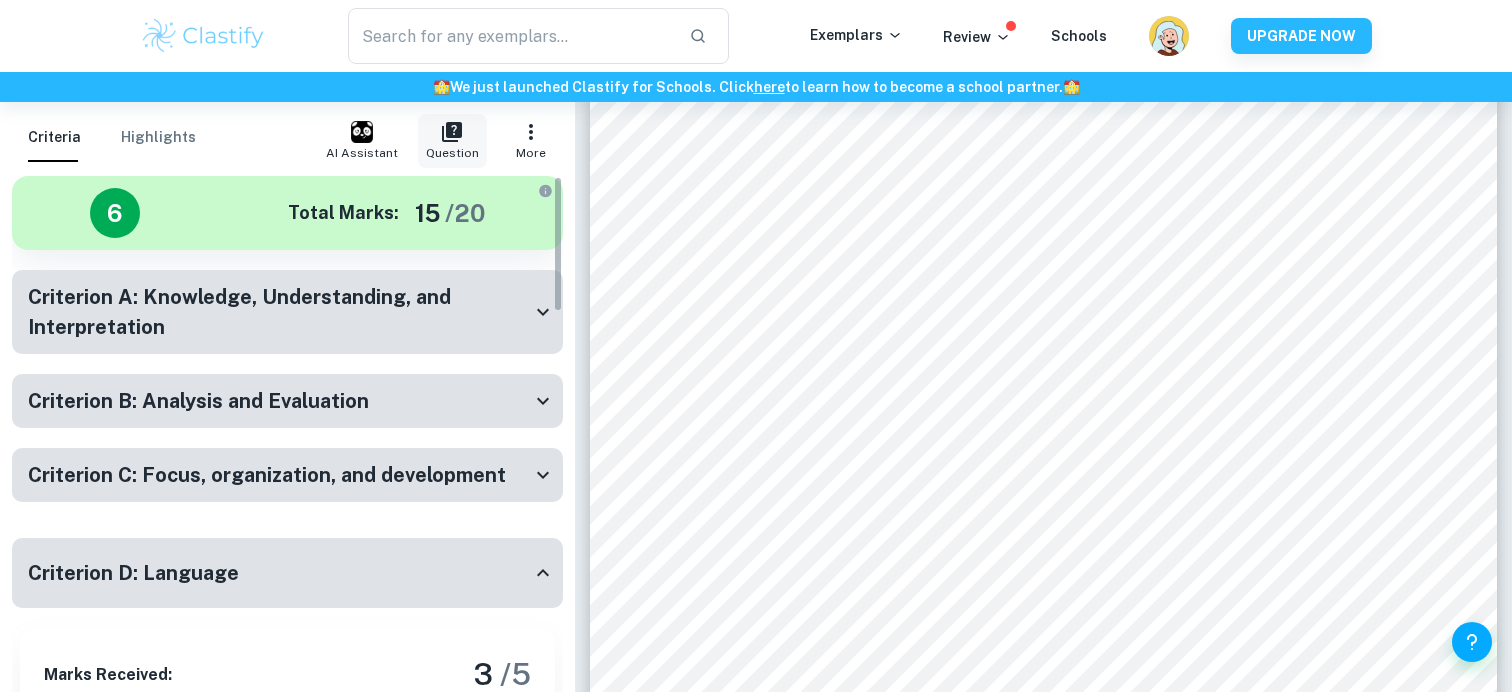 click on "Question" at bounding box center [452, 153] 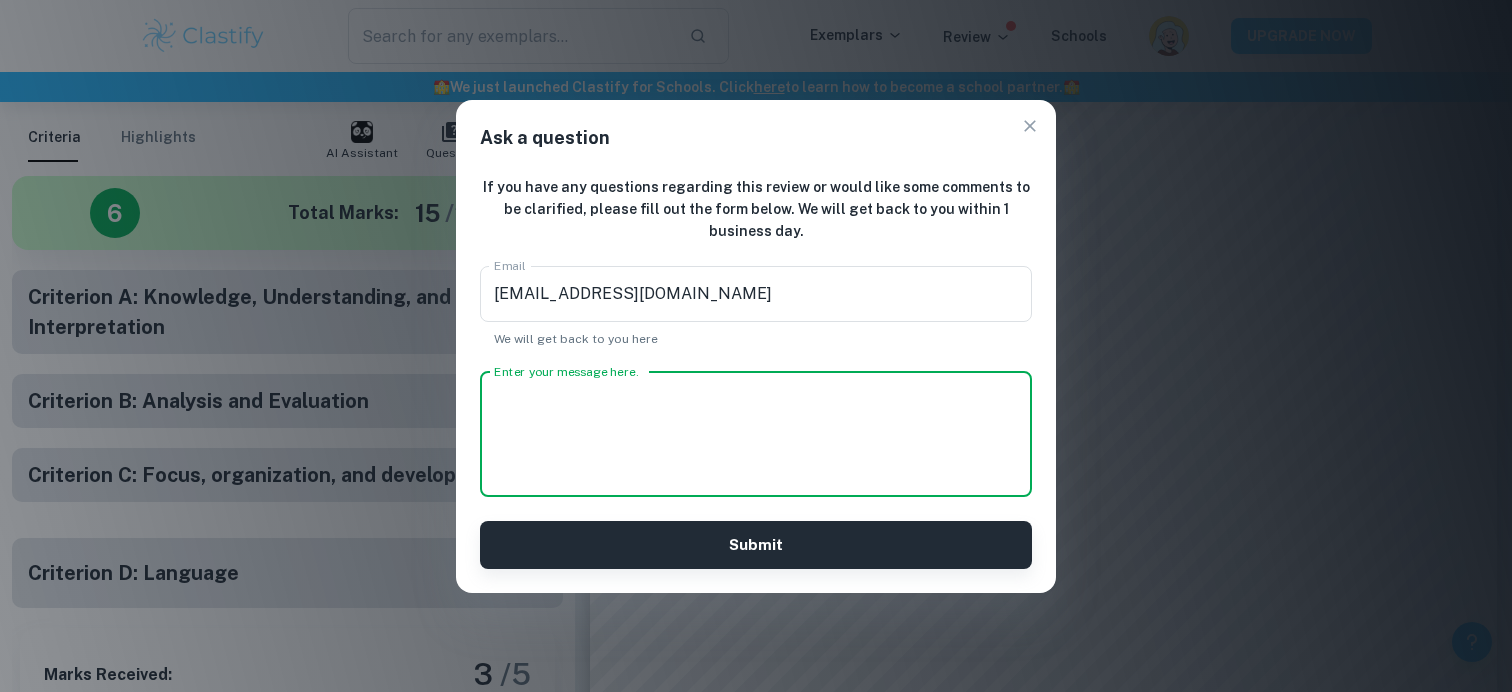 click on "Enter your message here." at bounding box center (756, 434) 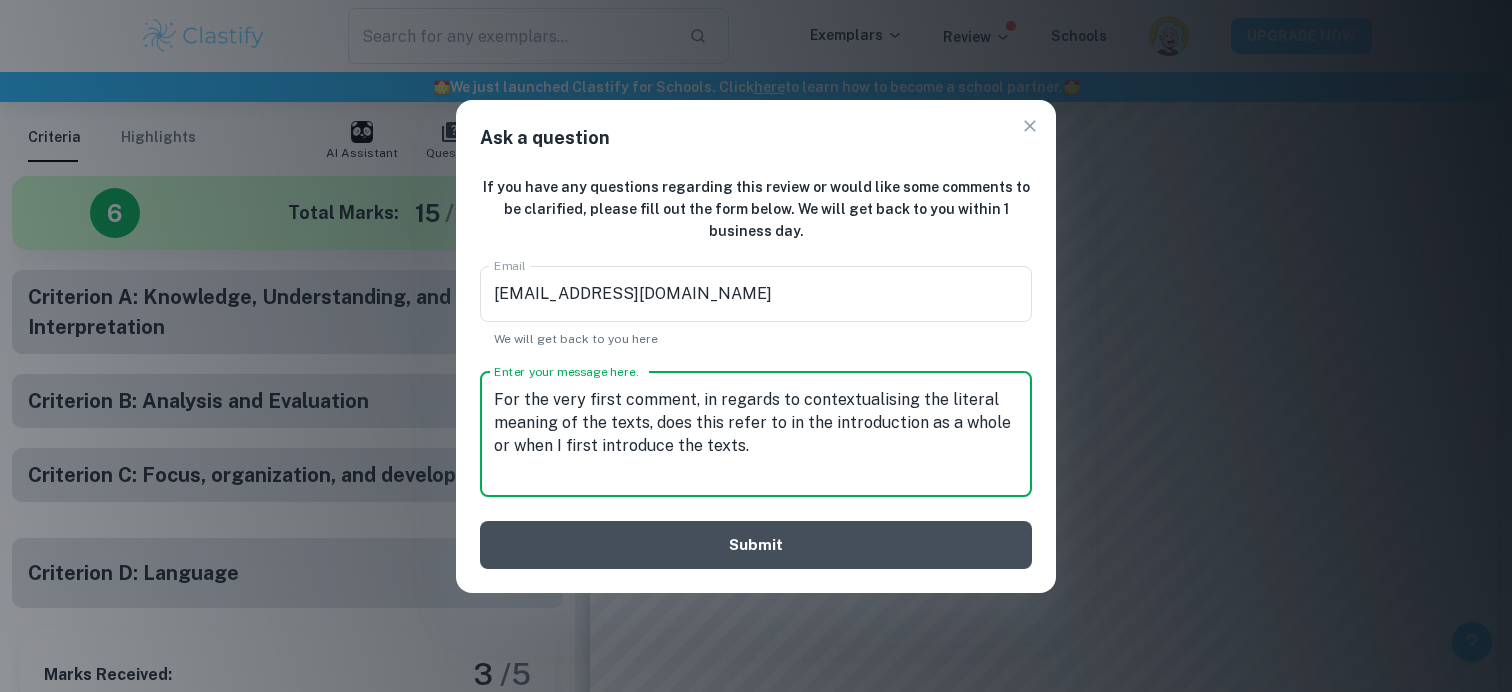 type on "For the very first comment, in regards to contextualising the literal meaning of the texts, does this refer to in the introduction as a whole or when I first introduce the texts." 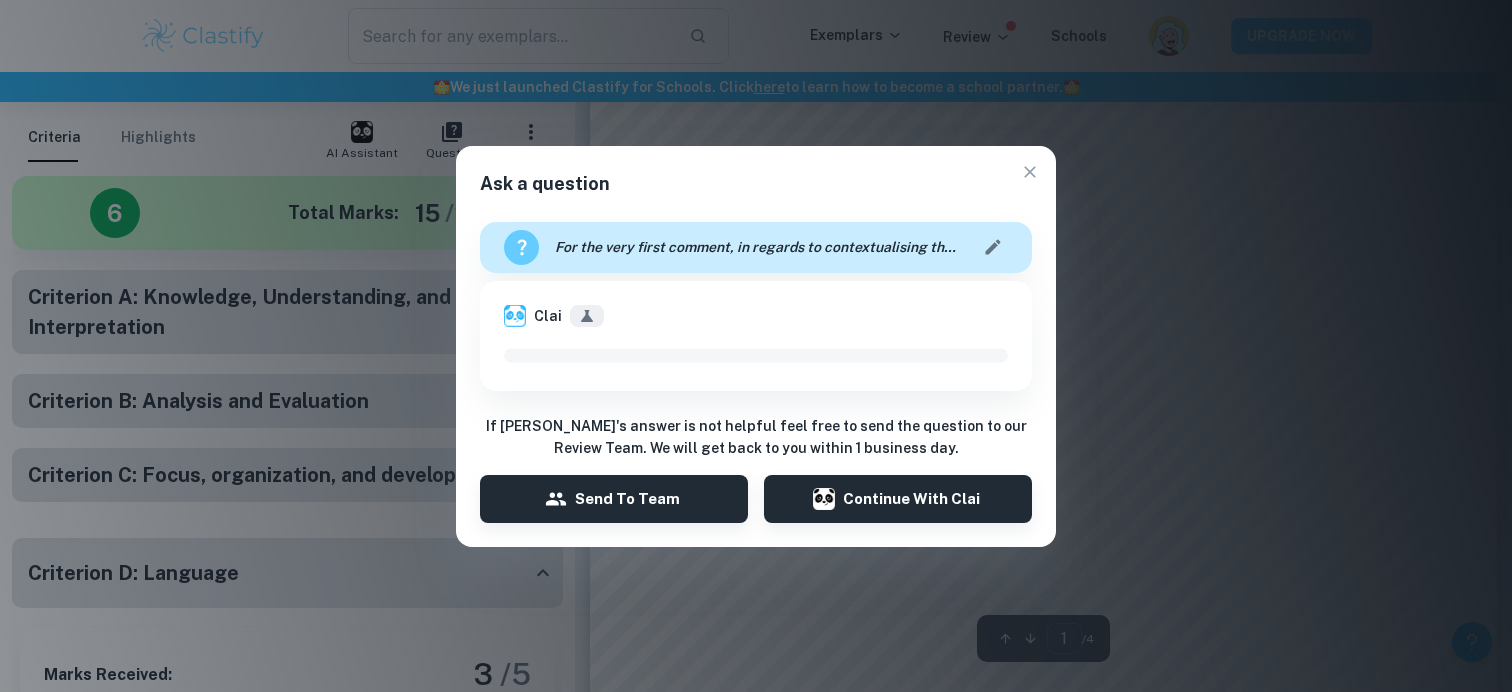 scroll, scrollTop: 223, scrollLeft: 0, axis: vertical 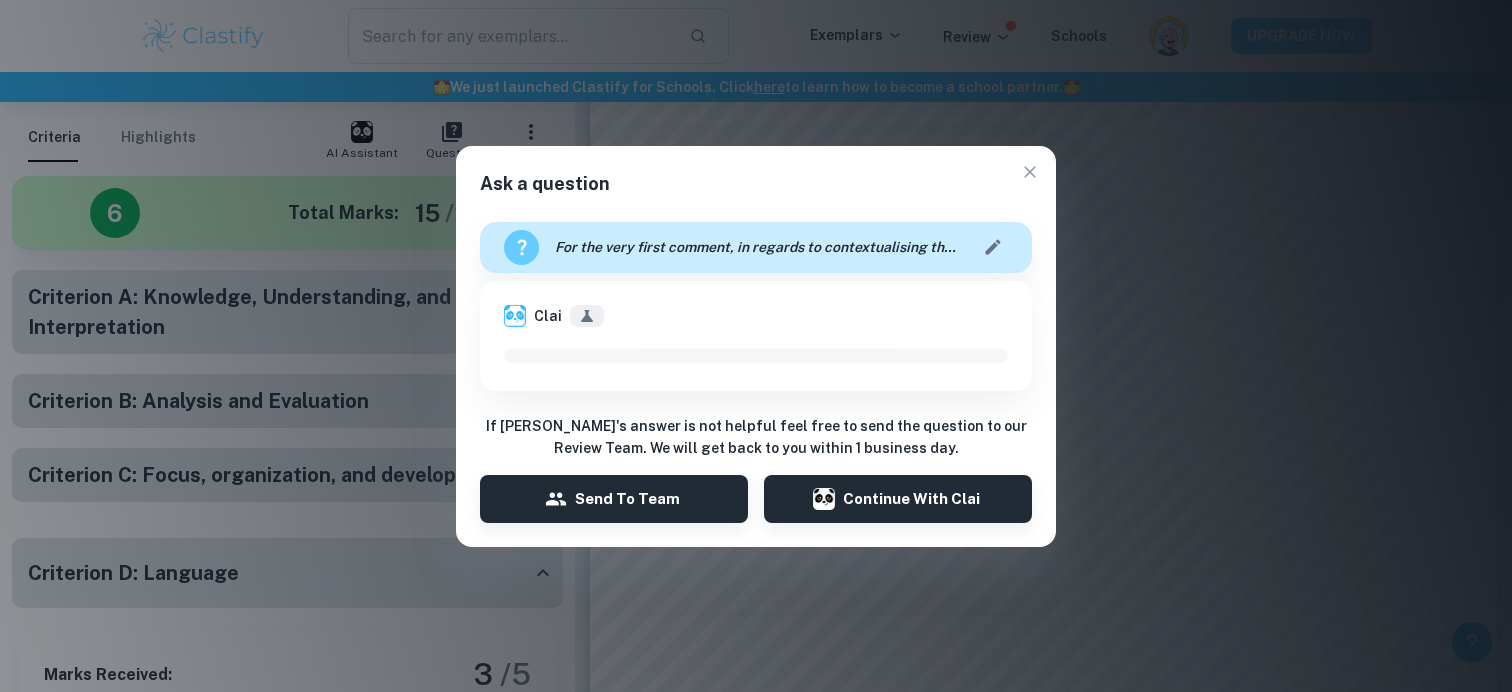 click at bounding box center [756, 355] 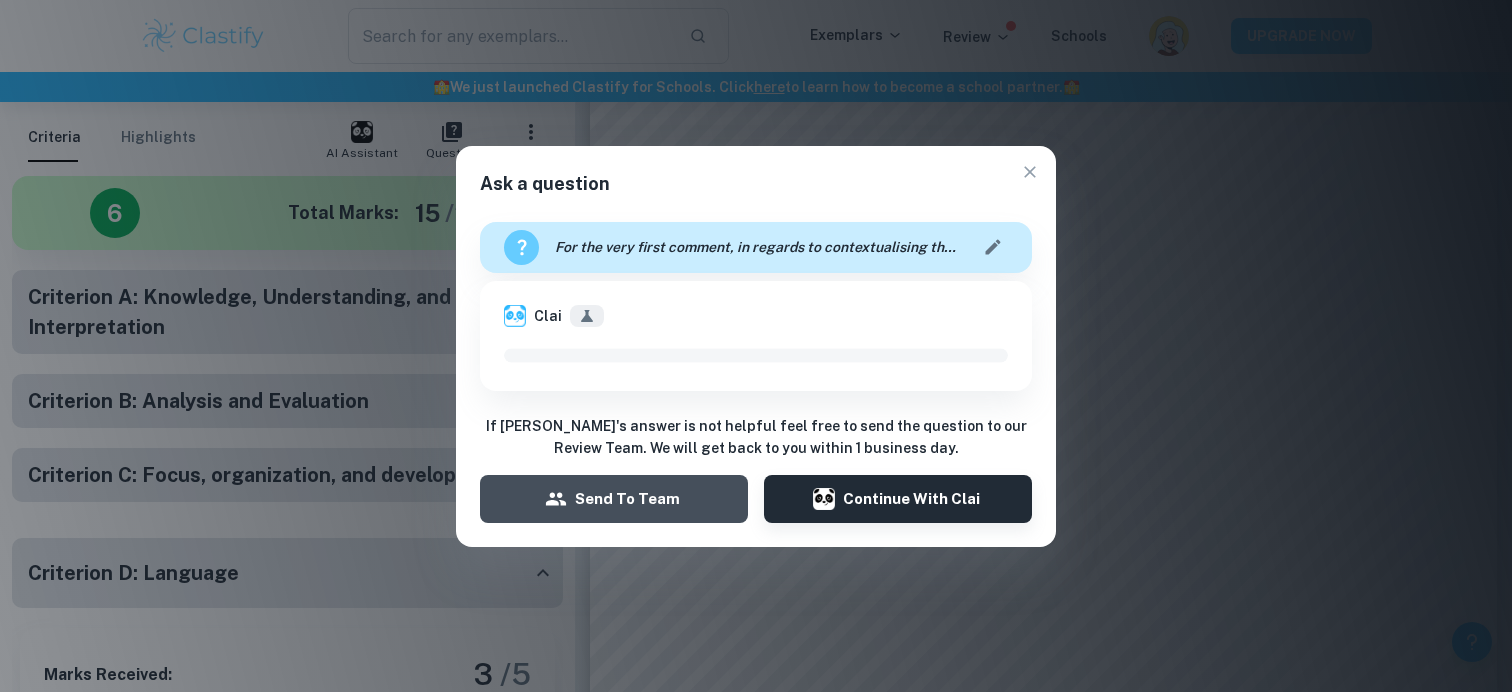 click on "Send to team" at bounding box center (614, 499) 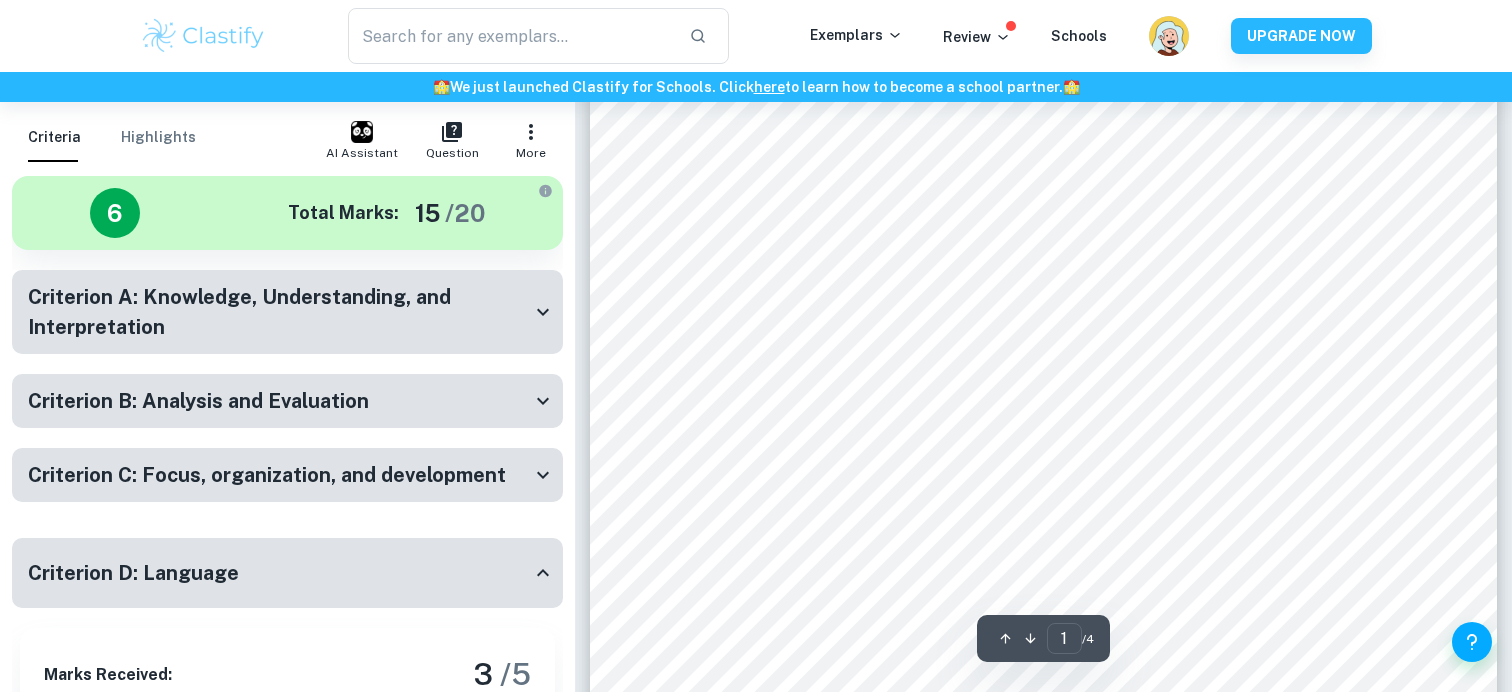type 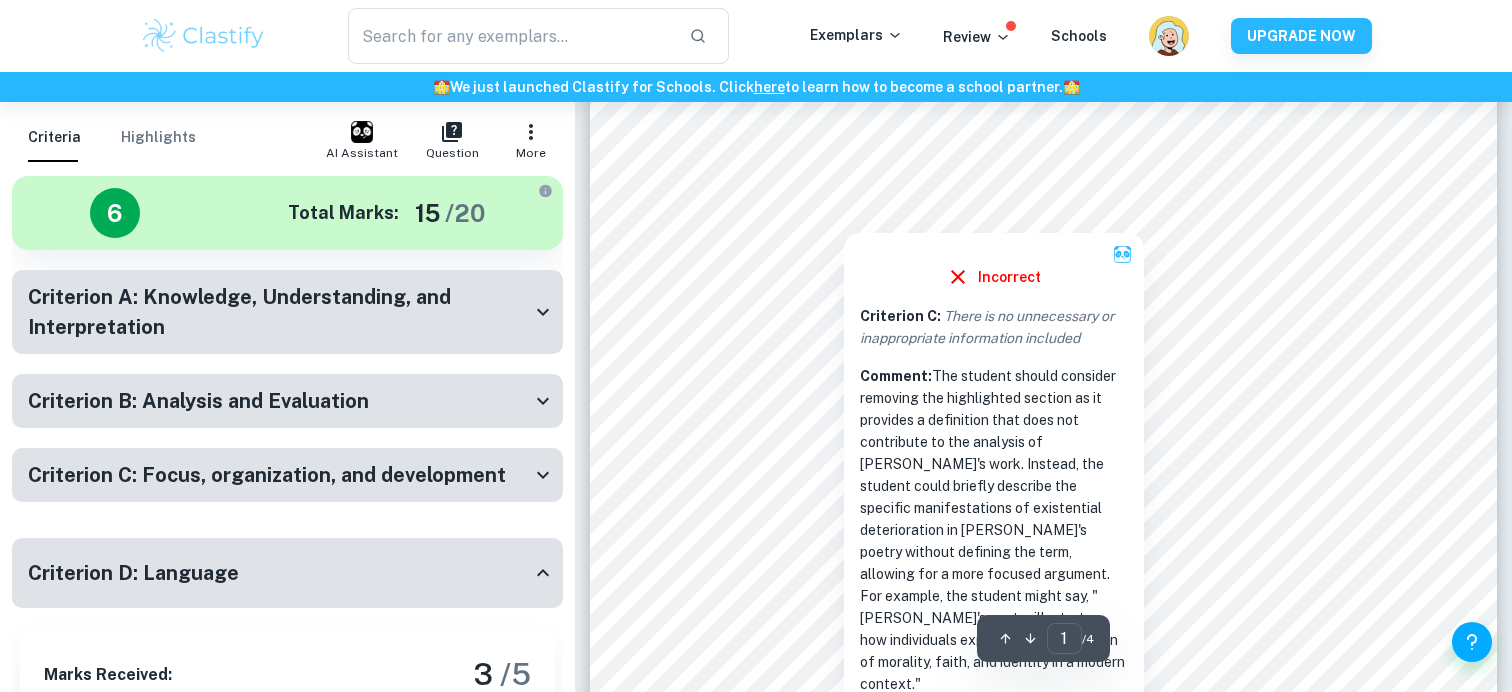 scroll, scrollTop: 268, scrollLeft: 0, axis: vertical 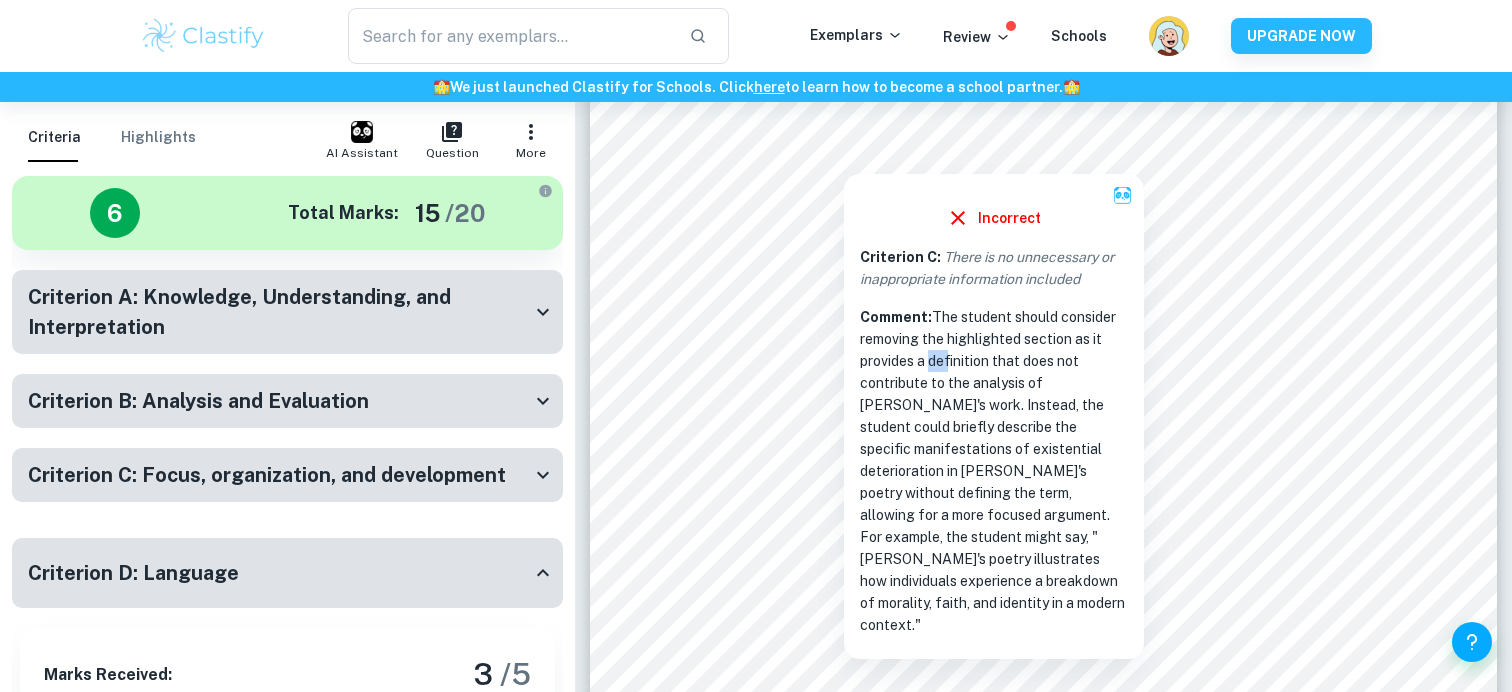 drag, startPoint x: 925, startPoint y: 365, endPoint x: 945, endPoint y: 365, distance: 20 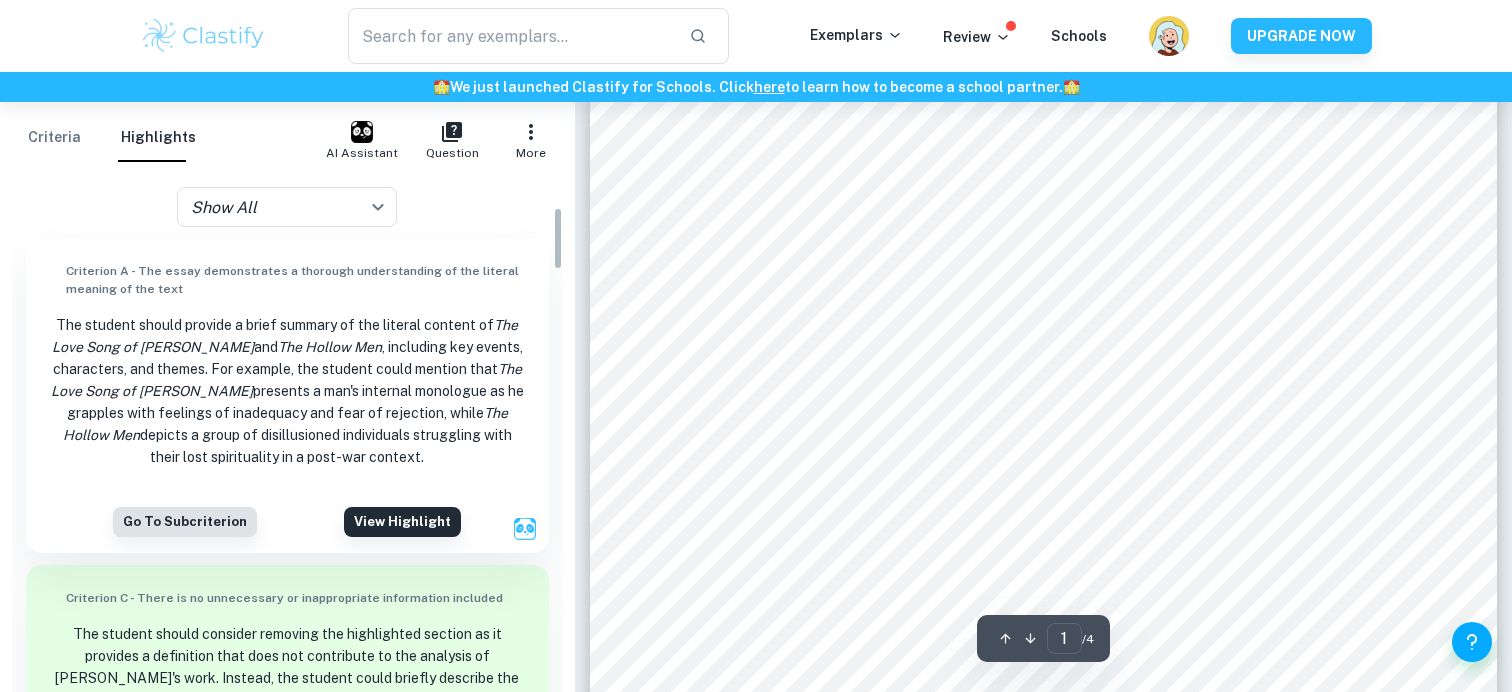 scroll, scrollTop: 261, scrollLeft: 0, axis: vertical 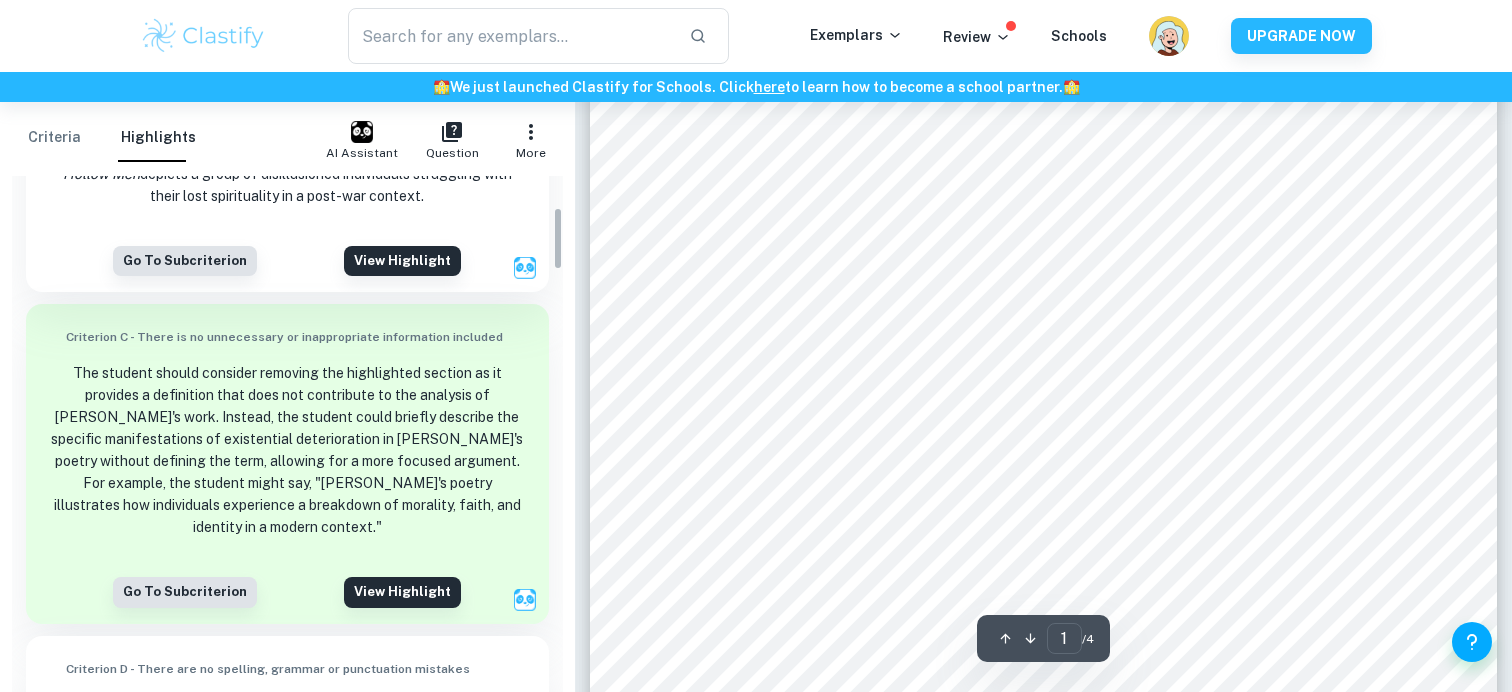 click on "1 How does [PERSON_NAME] utilise   symbolism   to display   existential deterioration in modern society? Words:   14 96 In his collection of   Modernist Poetry, specifically   The   L [PERSON_NAME]   of [PERSON_NAME]   ( 1915) and   The Hollow Men   (1925) ,   [PERSON_NAME]   utilises   symbolism   as a vessel   to   explore   the   existential deterioration of   the individual.   Existential deterioration is characterised as   the   breakdown   of one’s morality ,   faith   and   metaphysical sense of self.   Throug h   symbols of   uncertainty   and universal order ,   The Love Song of [PERSON_NAME]   depict s   the degradation of the human   psyche in the face of modernity, alienated from society   and paralys ed by   self - deprecation .   [PERSON_NAME] conveys a n individual’s state of [MEDICAL_DATA] ,   ostracised   and void of spiritual   connection .   Motifs of faith and emptiness in   T he   Ho llow M en   portrays   a similar loss of spirituality and   identity, a consequence of the dehumanisation" at bounding box center [1043, 438] 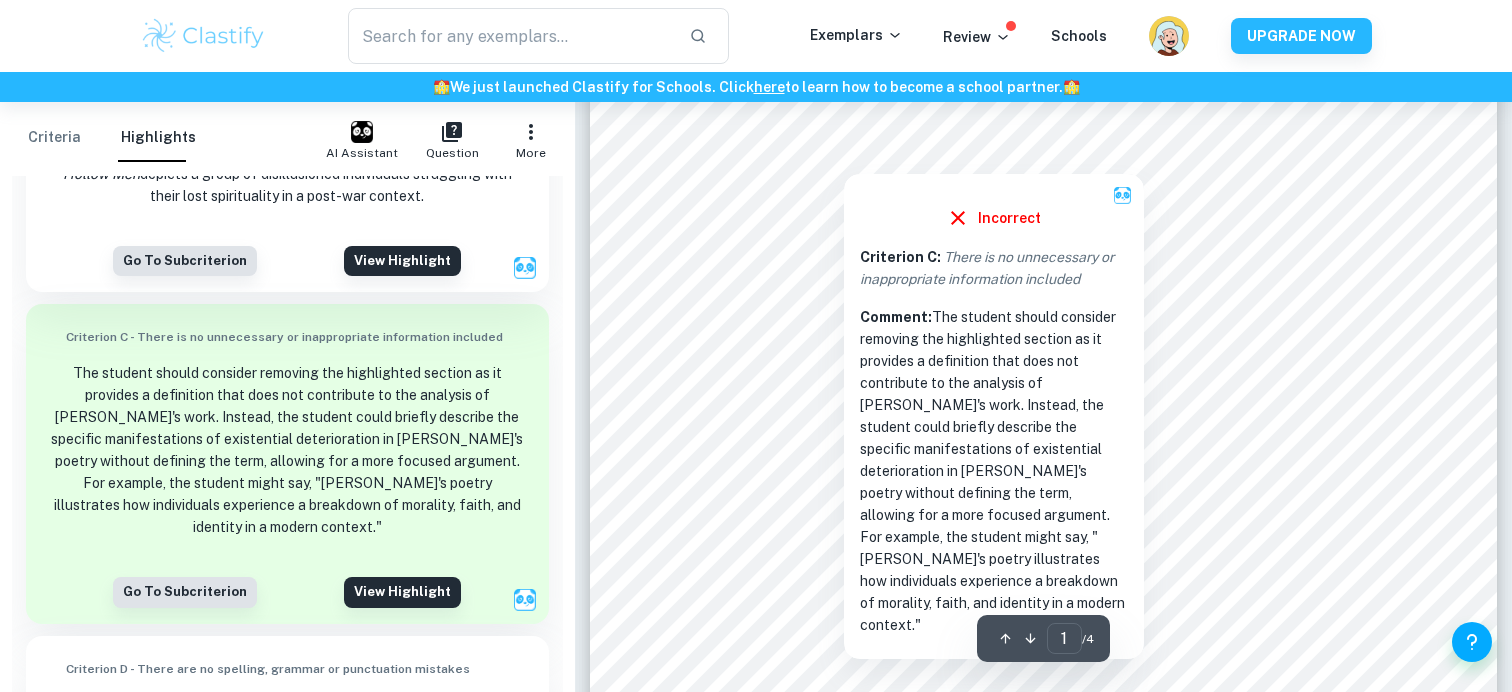 click at bounding box center (844, 154) 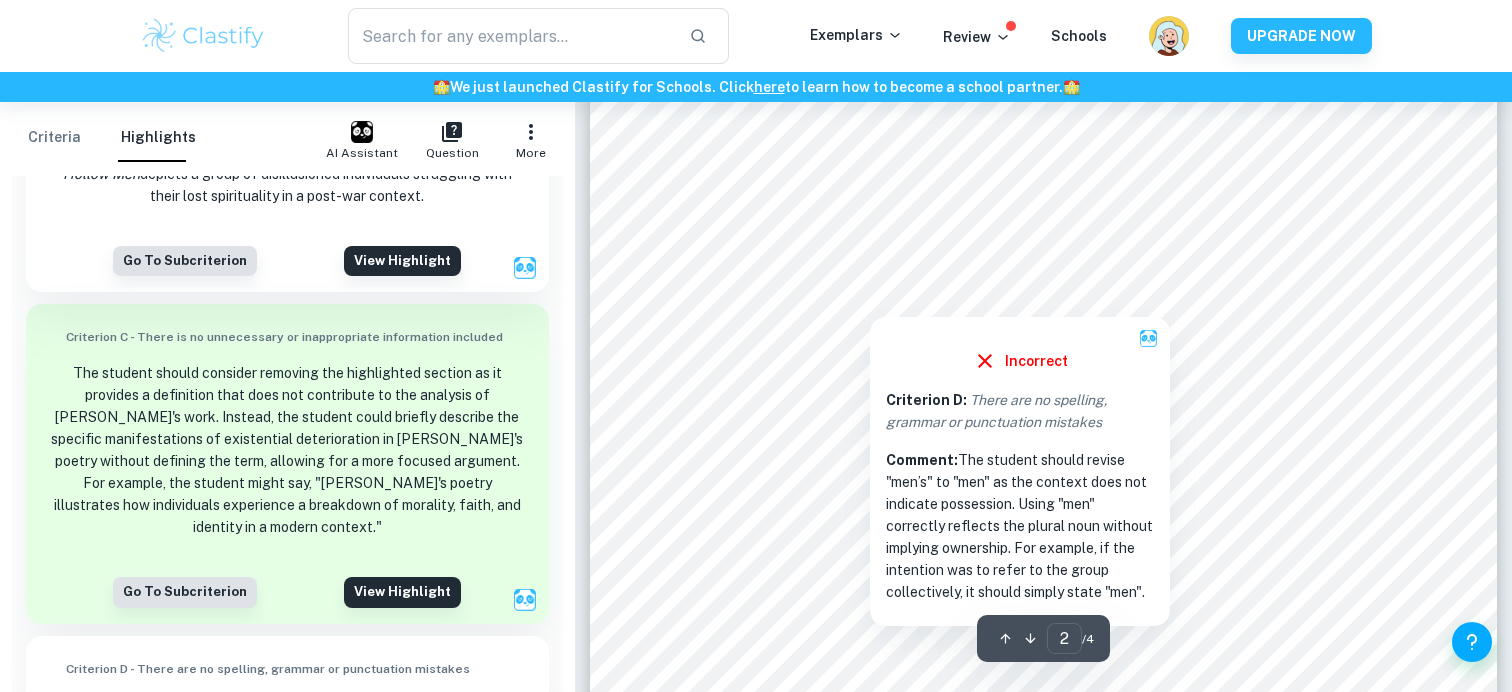 scroll, scrollTop: 1537, scrollLeft: 0, axis: vertical 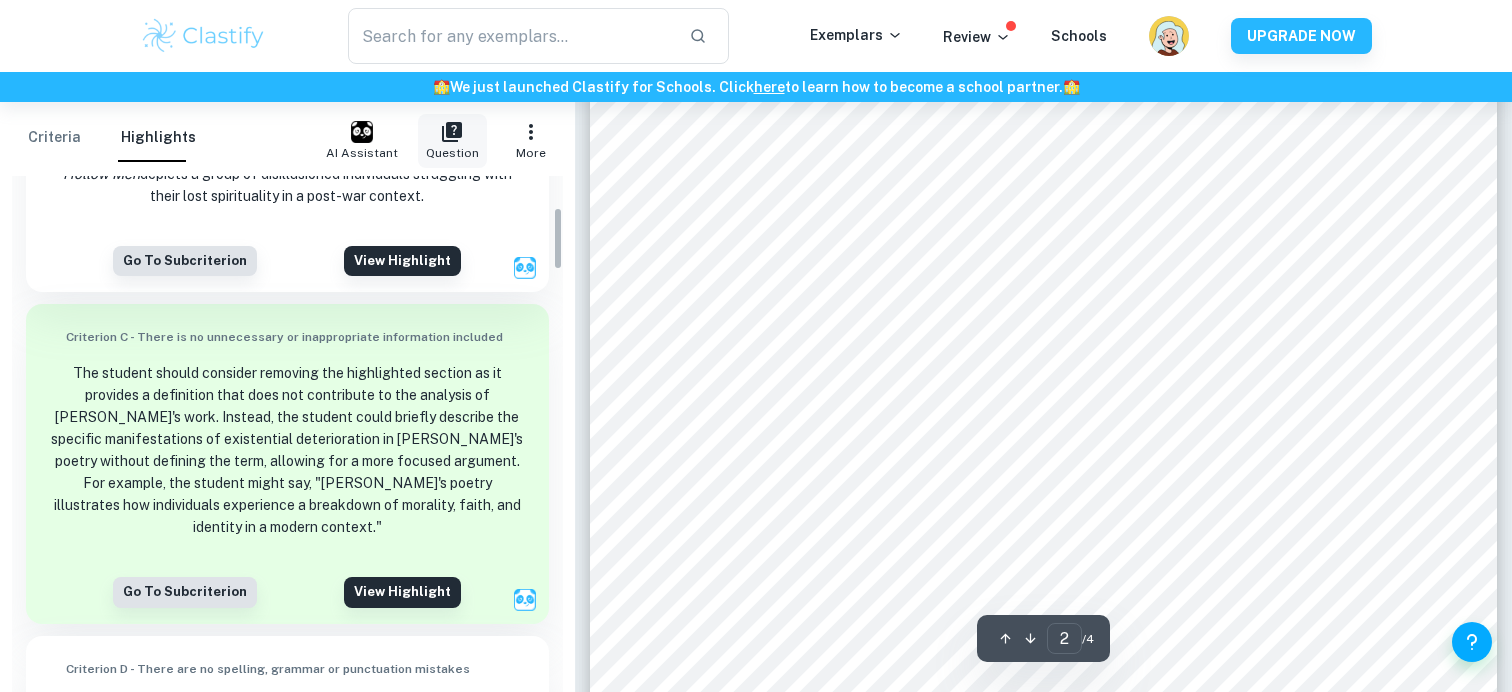 click on "Question" at bounding box center [452, 153] 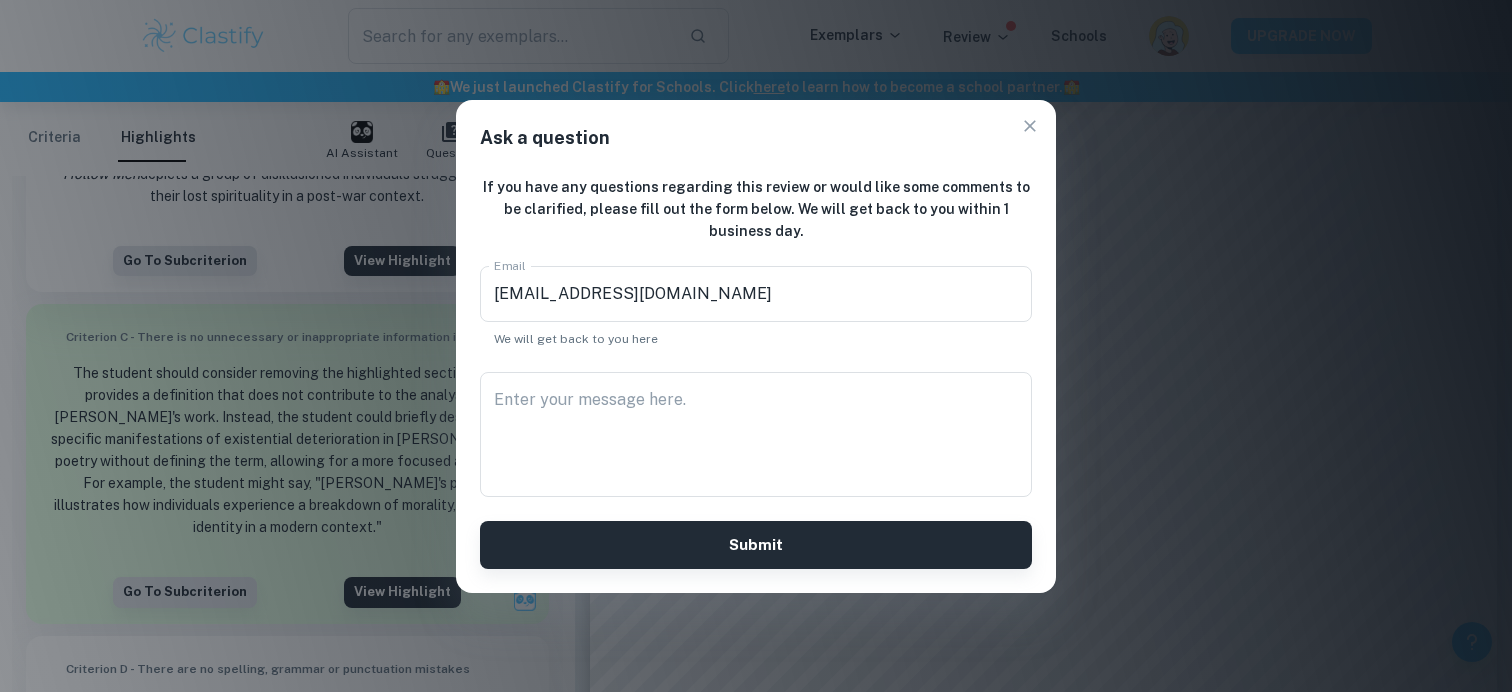 click at bounding box center (1030, 126) 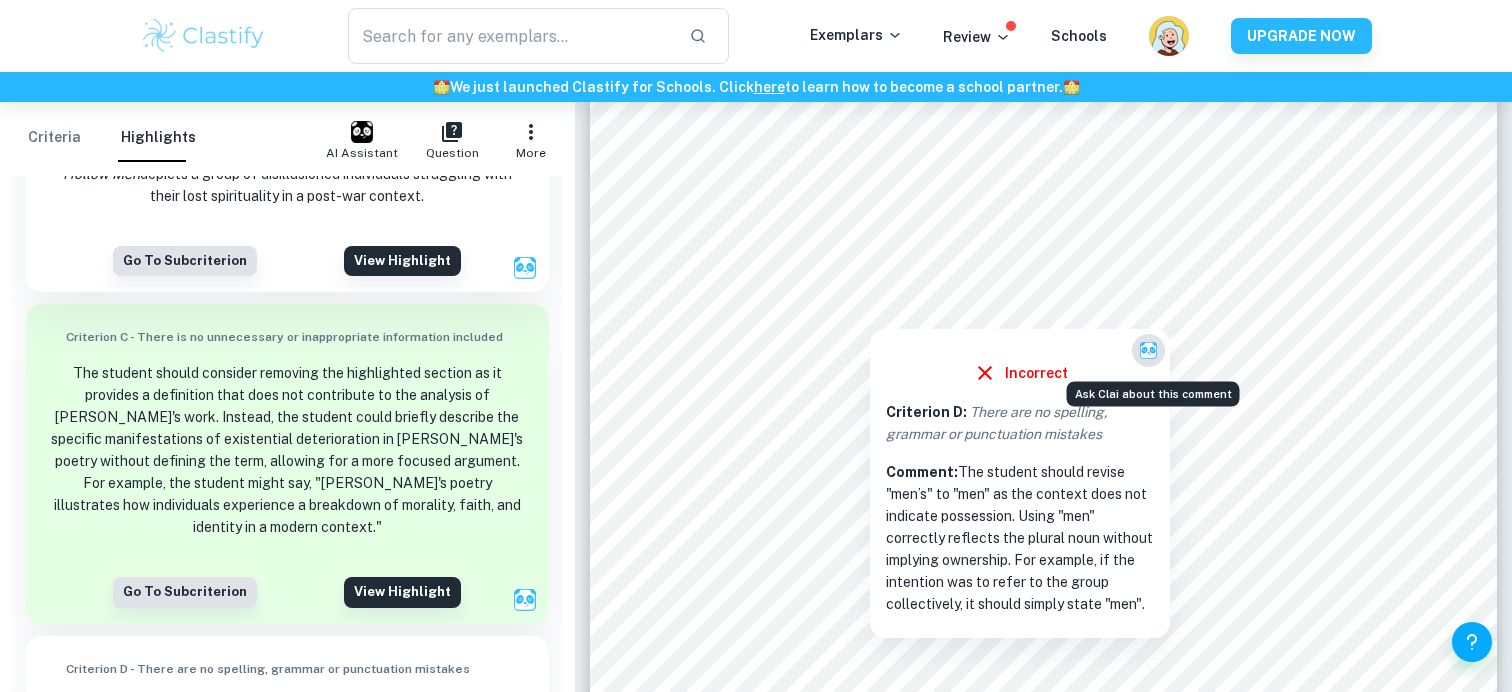 click at bounding box center [1148, 350] 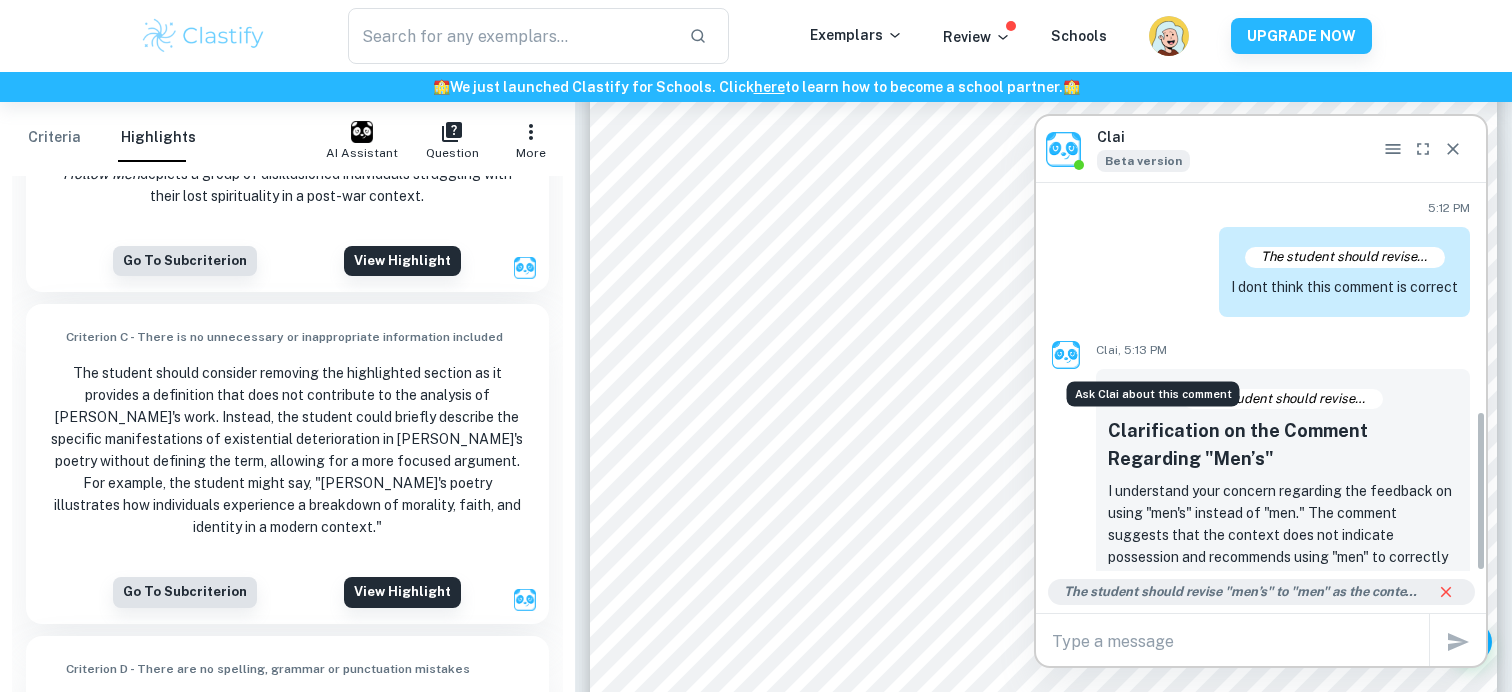 scroll, scrollTop: 549, scrollLeft: 0, axis: vertical 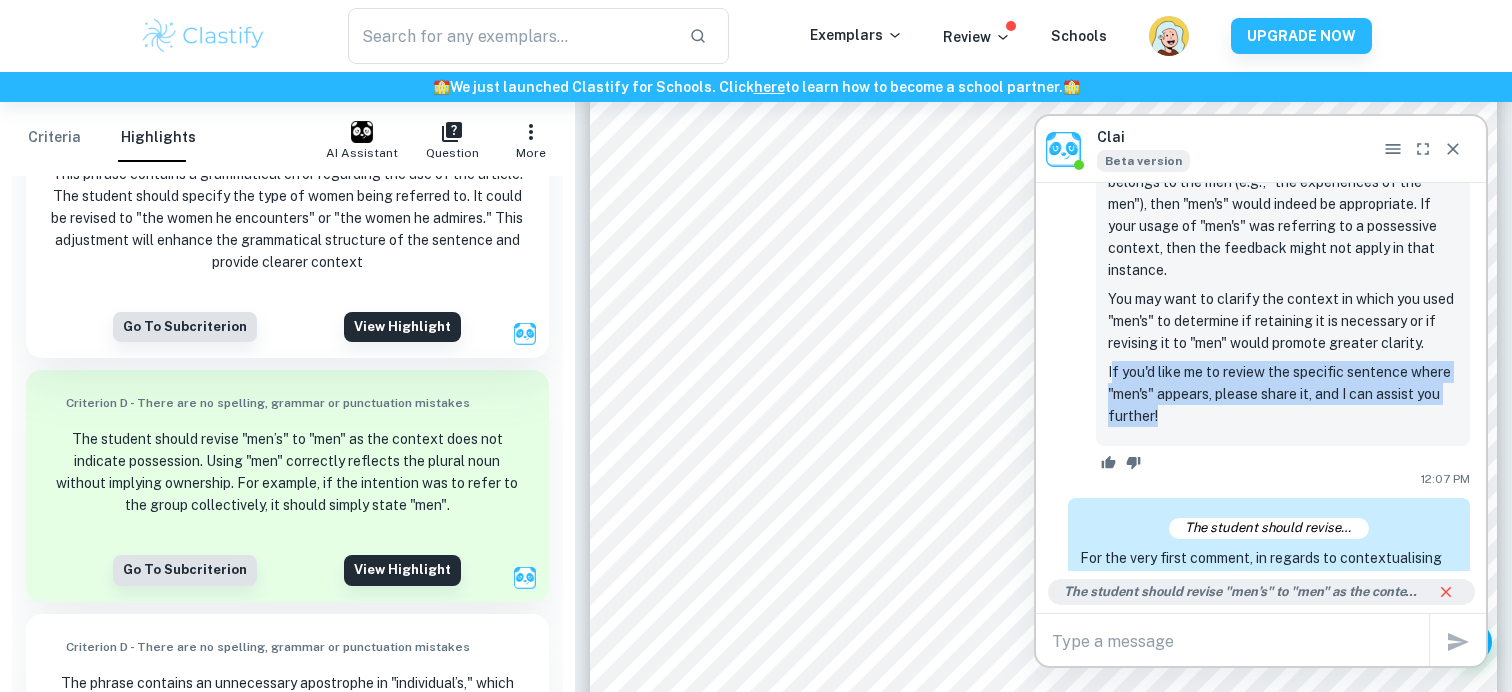 drag, startPoint x: 1111, startPoint y: 374, endPoint x: 1247, endPoint y: 415, distance: 142.04576 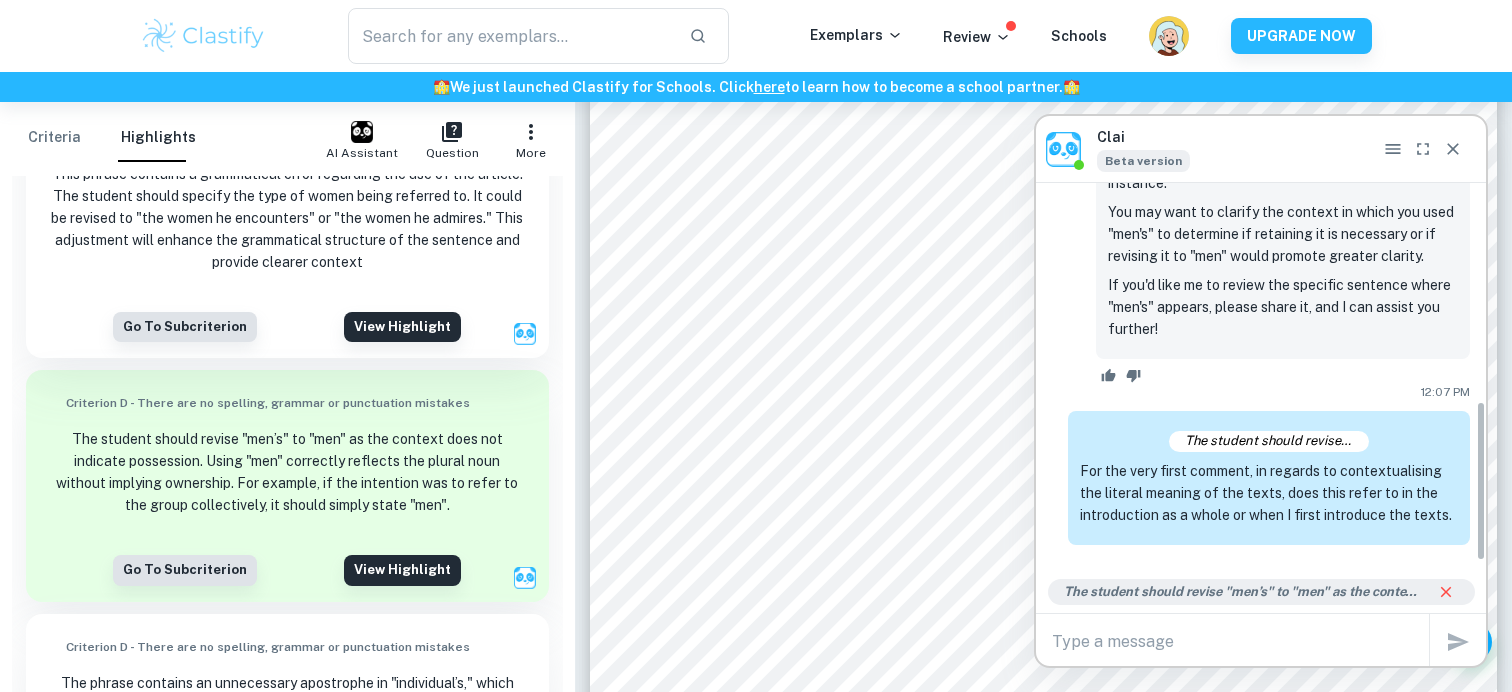 scroll, scrollTop: 548, scrollLeft: 0, axis: vertical 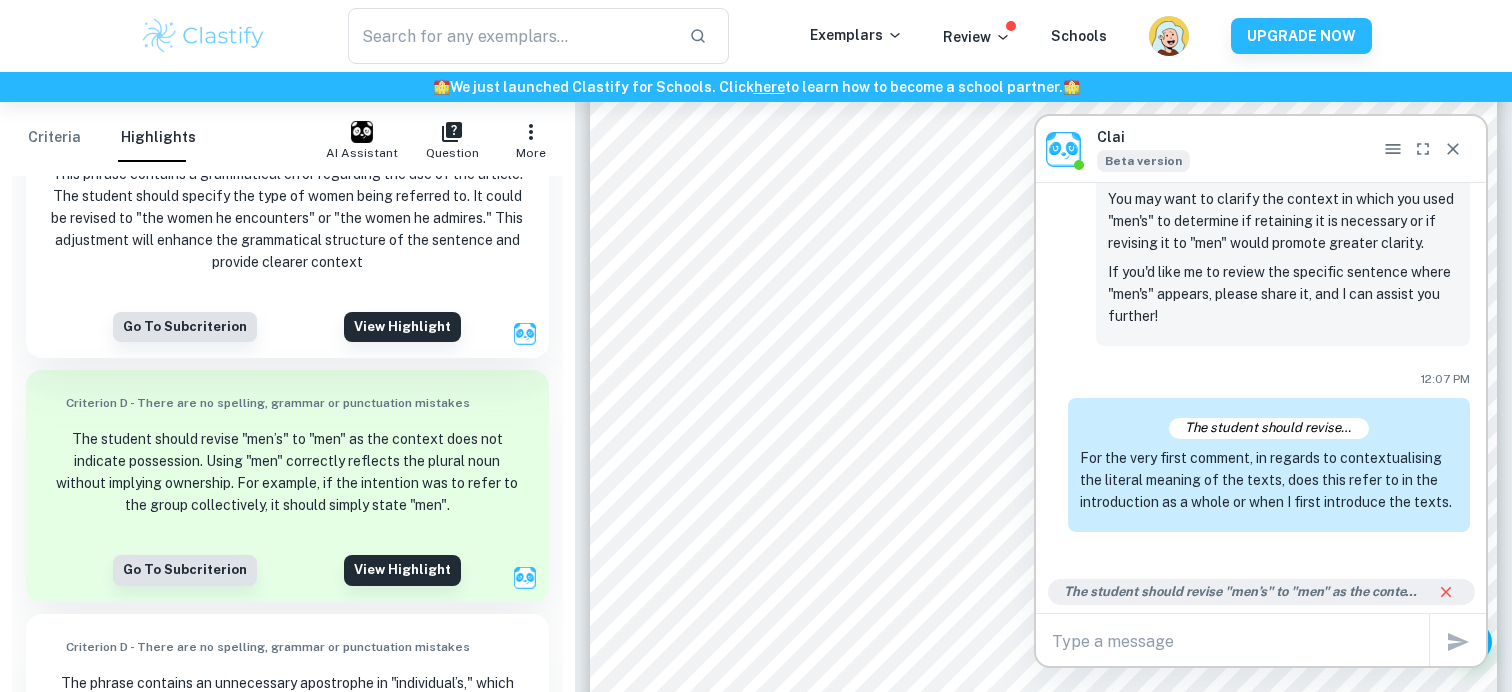 click on "x" at bounding box center [1261, 642] 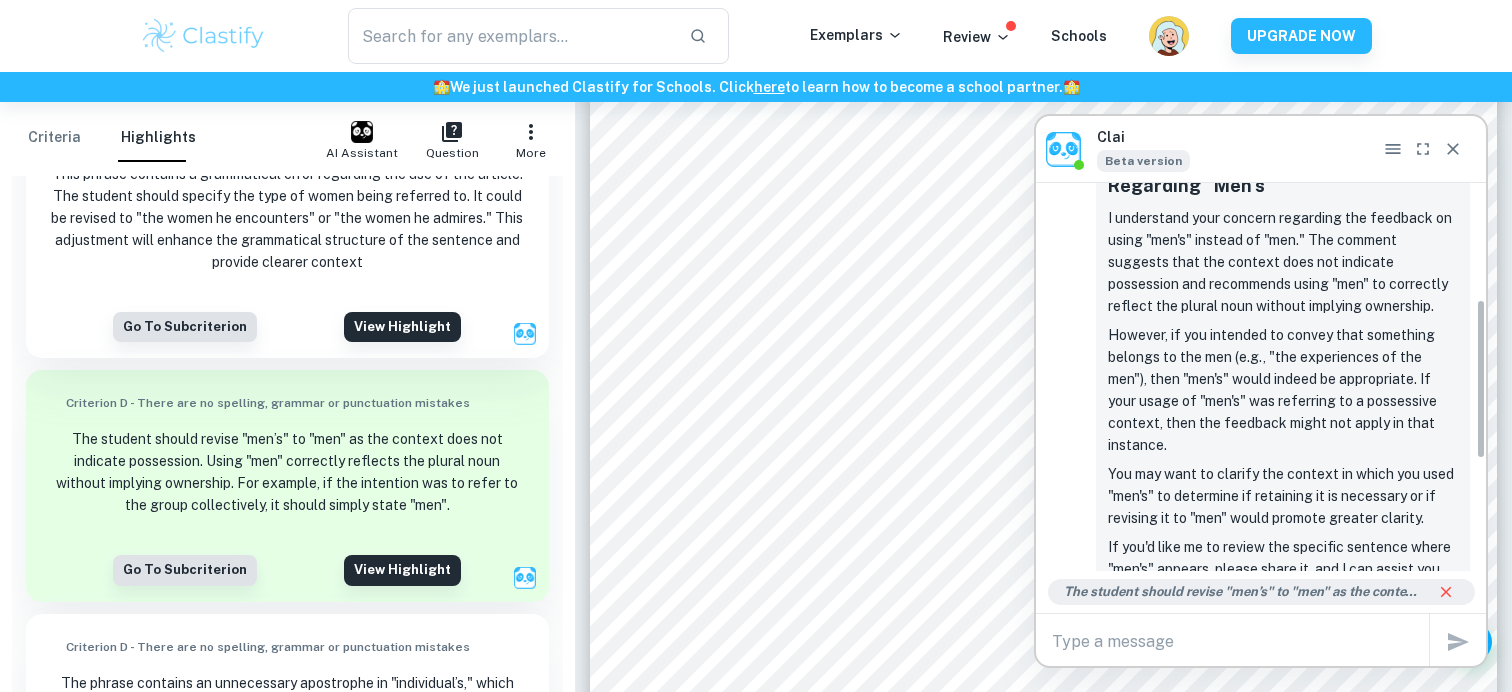 scroll, scrollTop: 281, scrollLeft: 0, axis: vertical 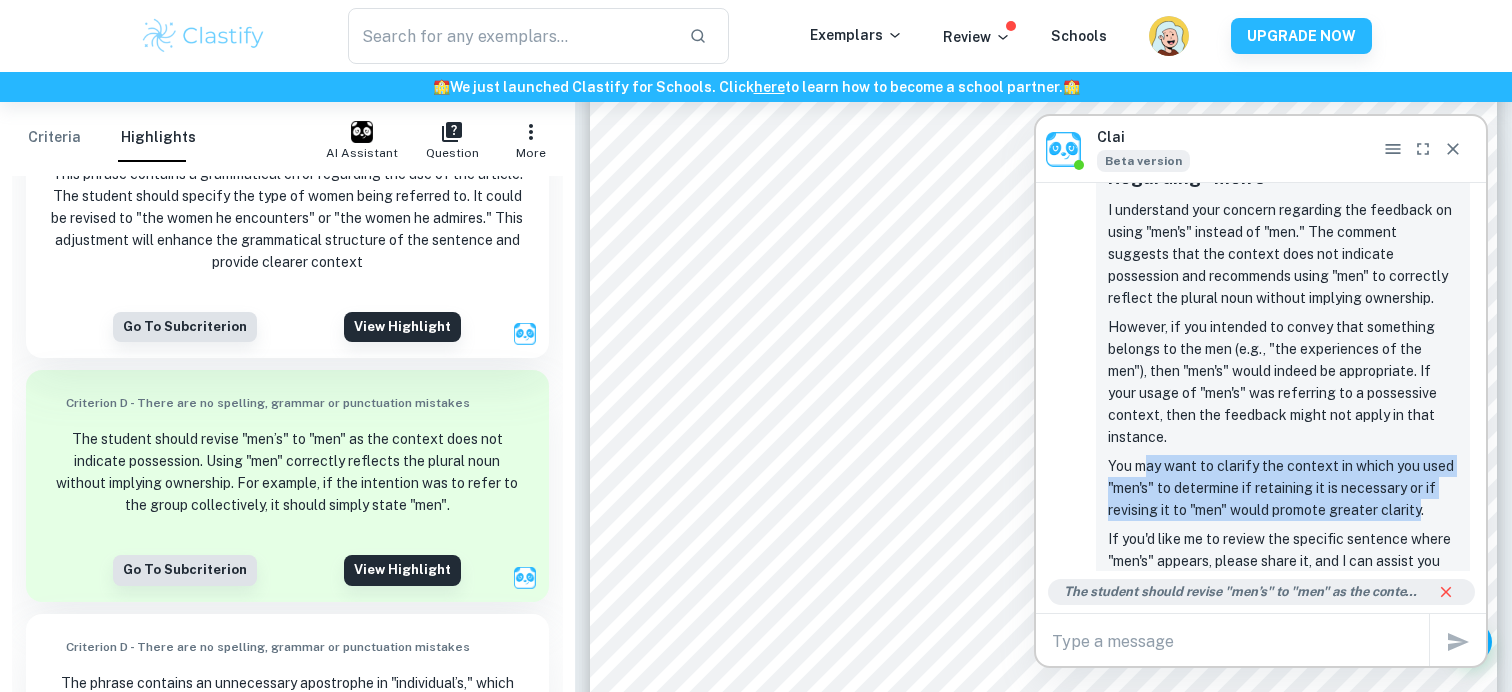 drag, startPoint x: 1144, startPoint y: 455, endPoint x: 1425, endPoint y: 510, distance: 286.33197 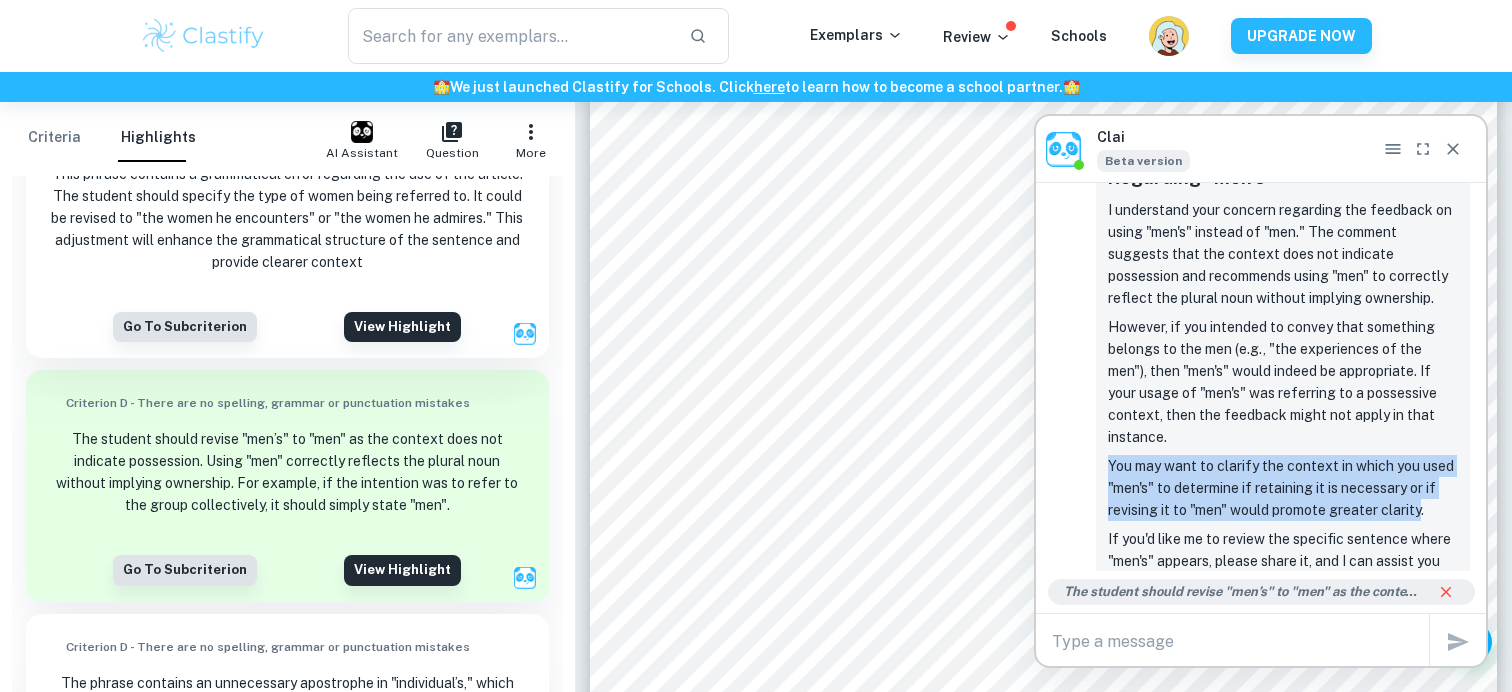 drag, startPoint x: 1423, startPoint y: 510, endPoint x: 1237, endPoint y: 436, distance: 200.17992 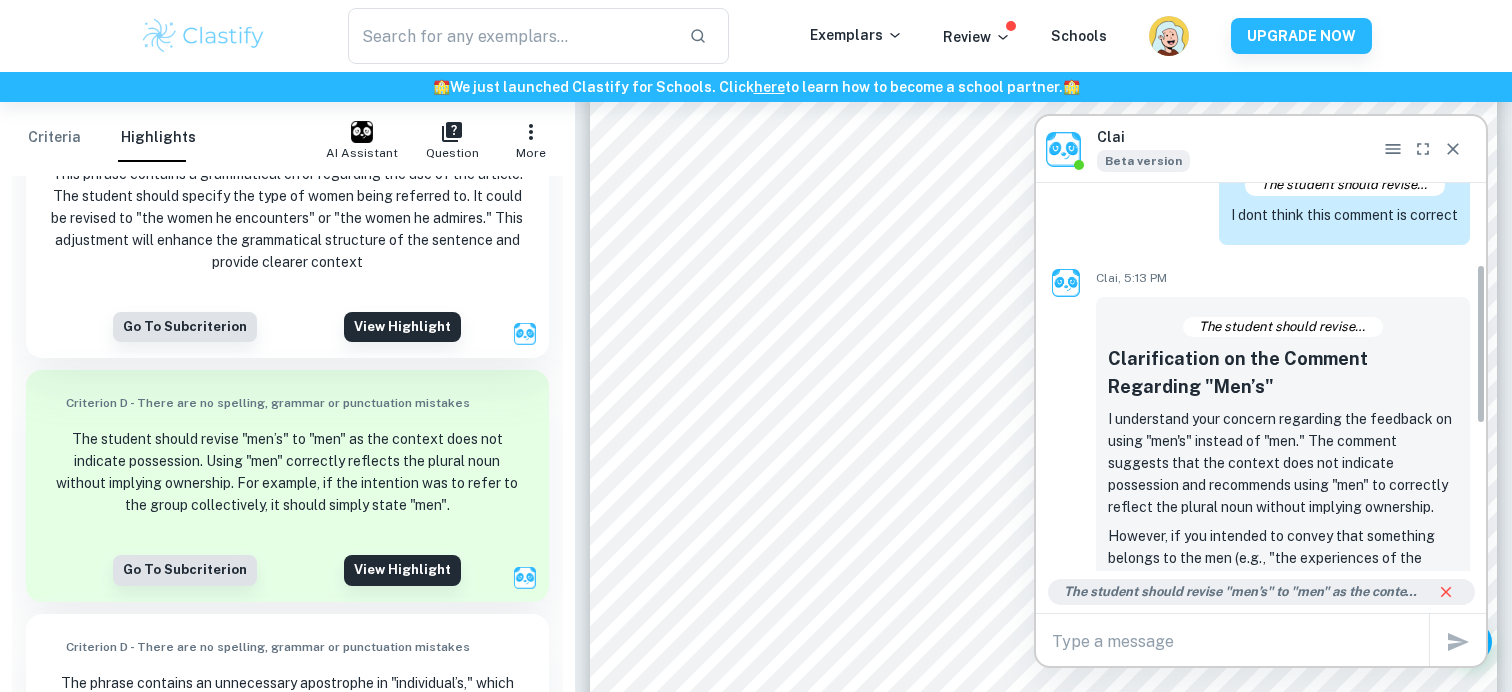 scroll, scrollTop: 321, scrollLeft: 0, axis: vertical 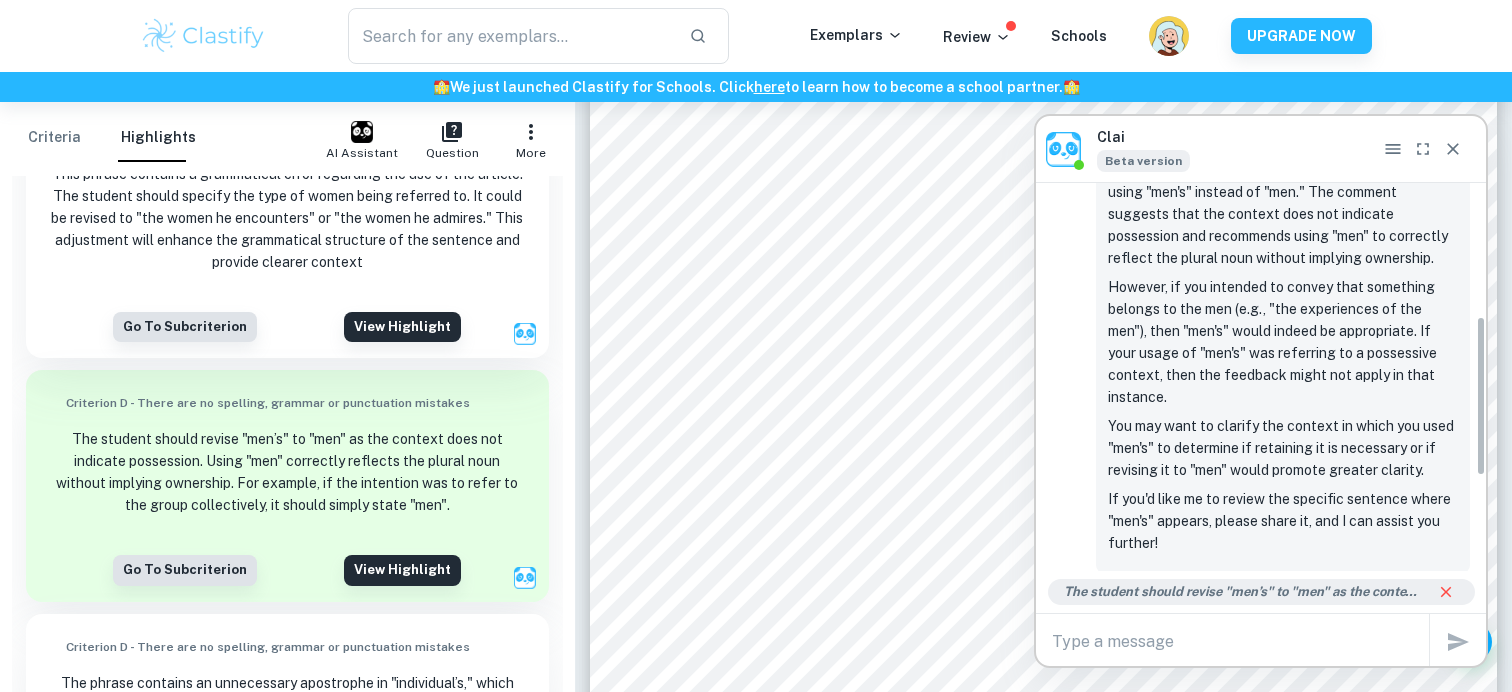 click on "x" at bounding box center (1240, 642) 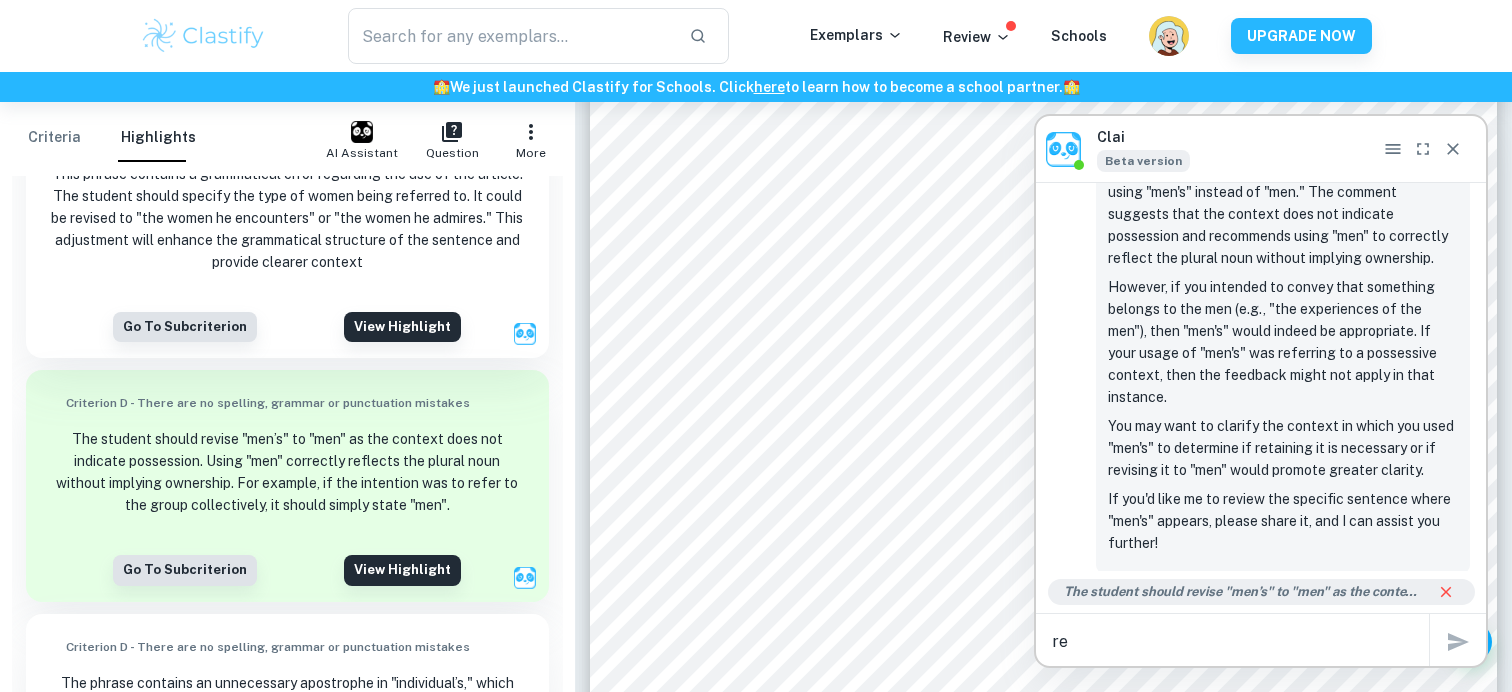 type on "r" 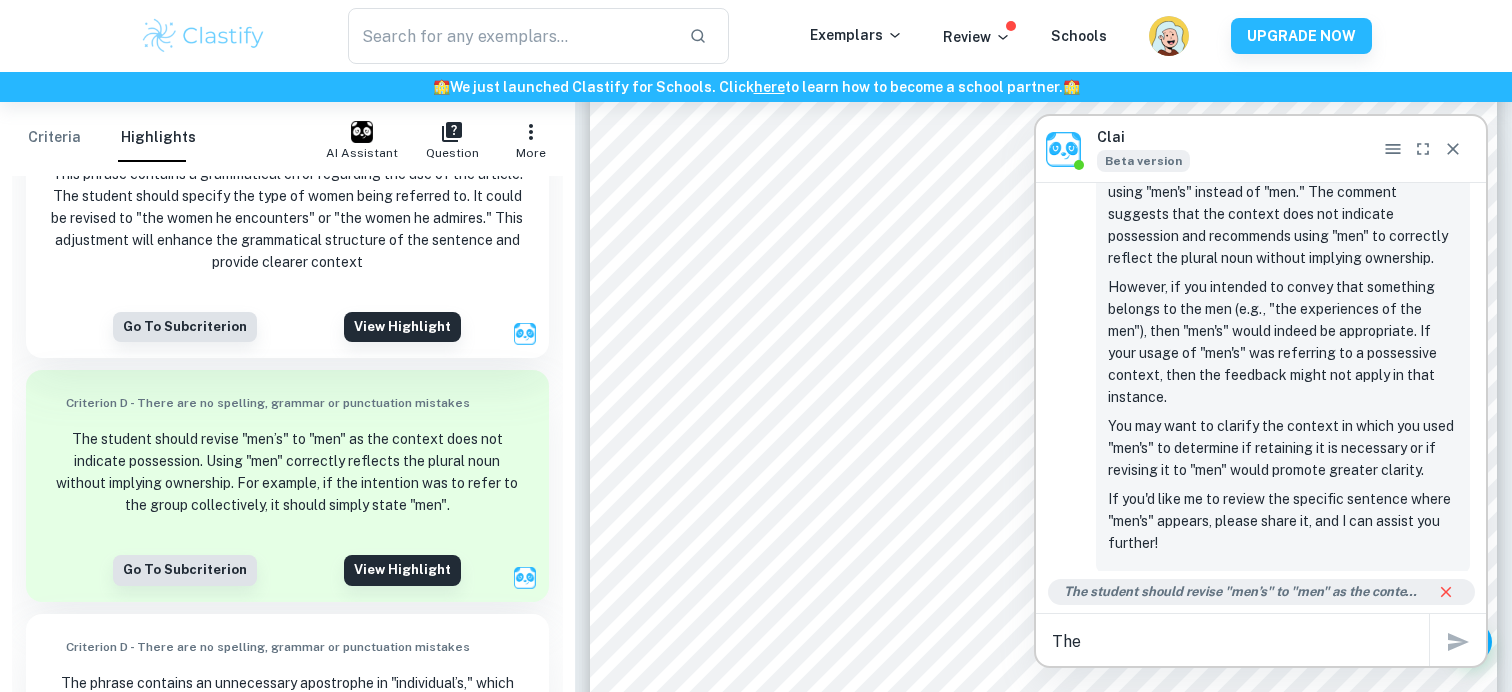 type on "The" 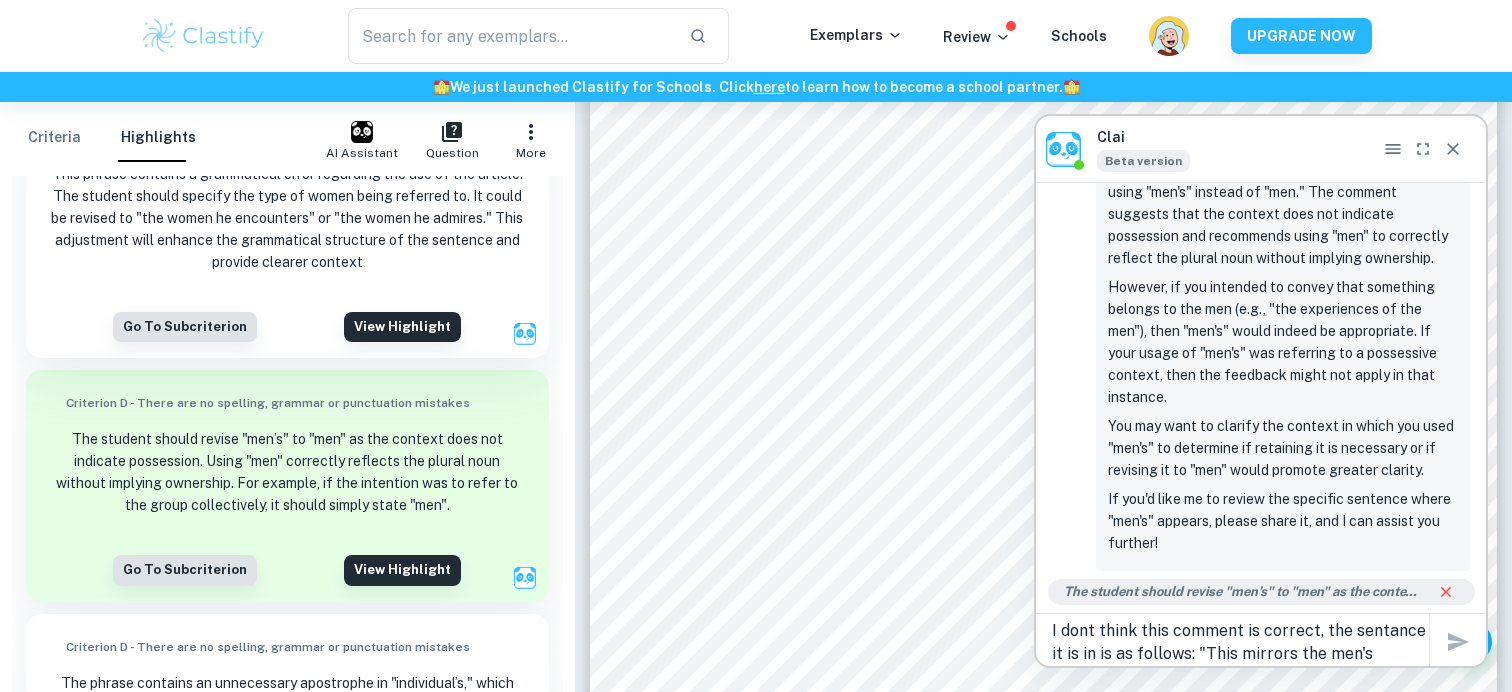 scroll, scrollTop: 1, scrollLeft: 0, axis: vertical 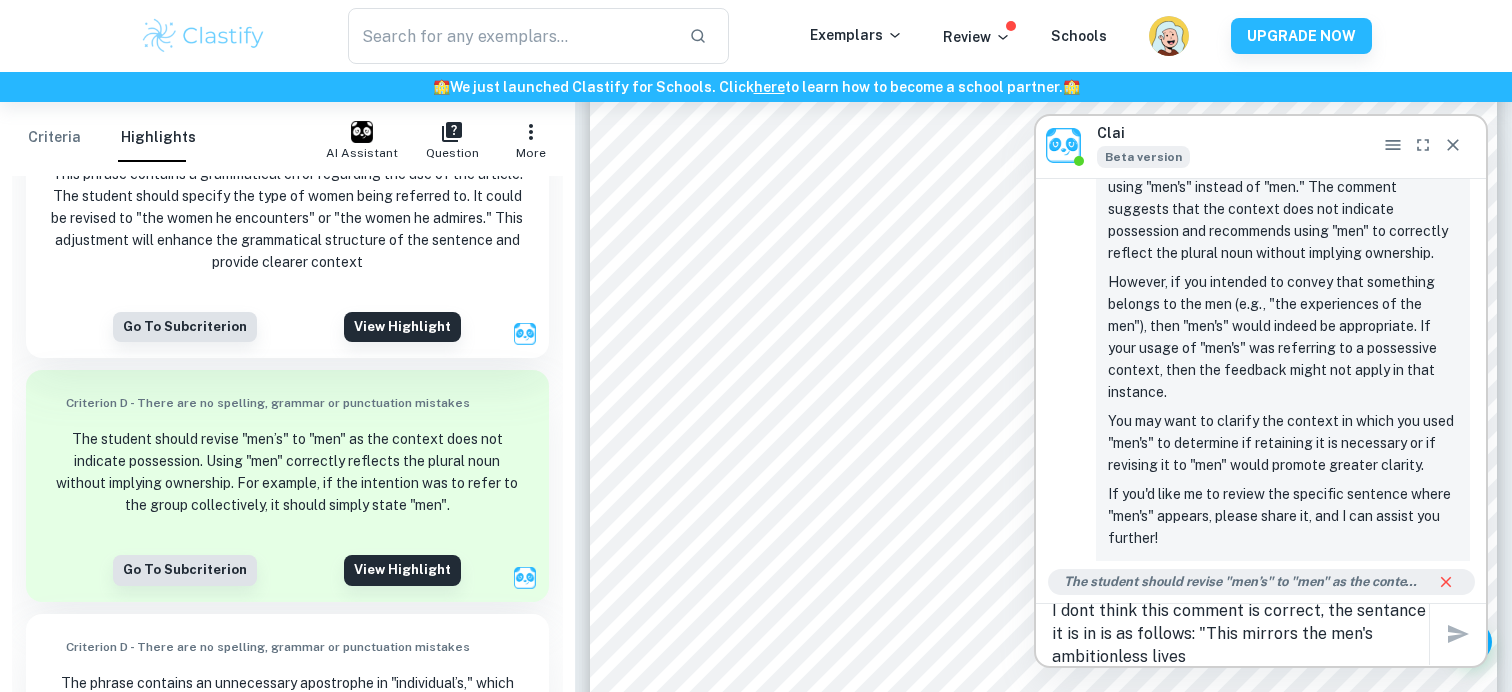 click on "I dont think this comment is correct, the sentance it is in is as follows: "This mirrors the men's ambitionless lives" at bounding box center (1240, 633) 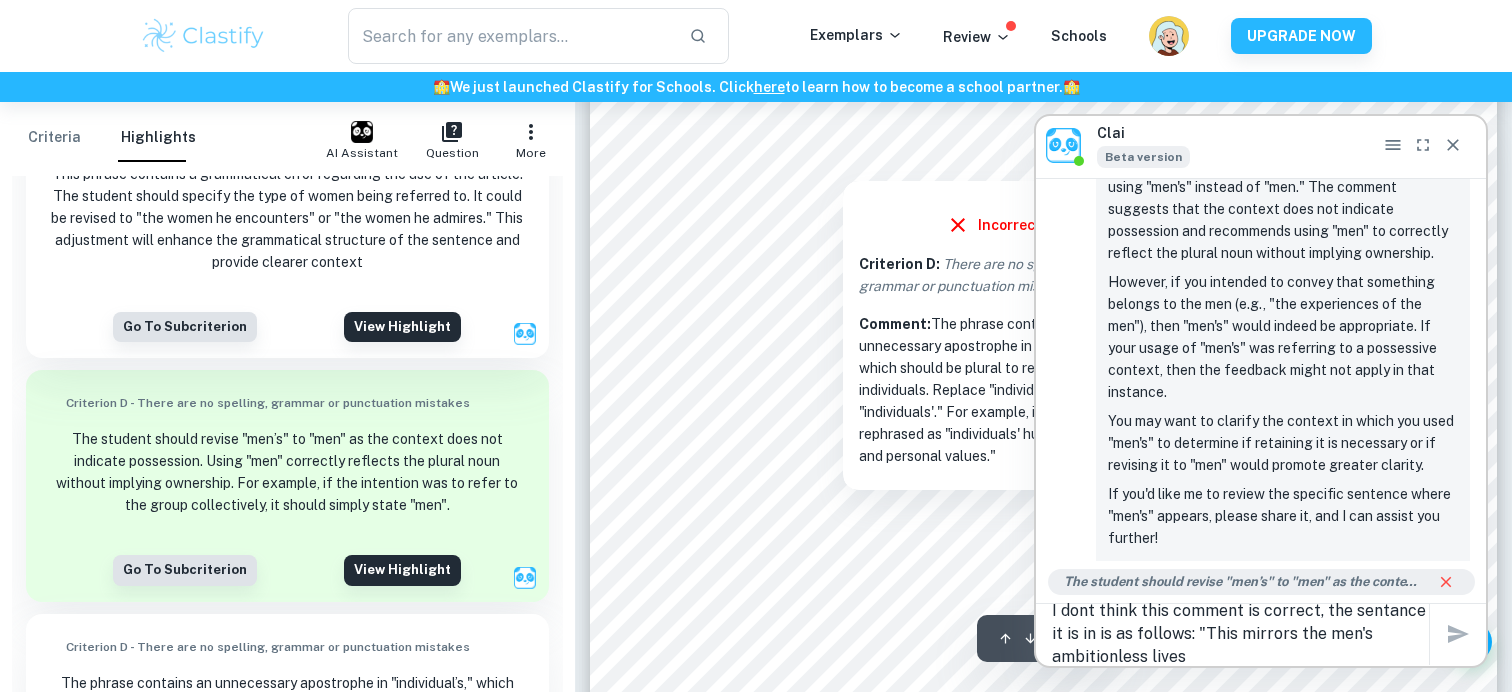 scroll, scrollTop: 1742, scrollLeft: 0, axis: vertical 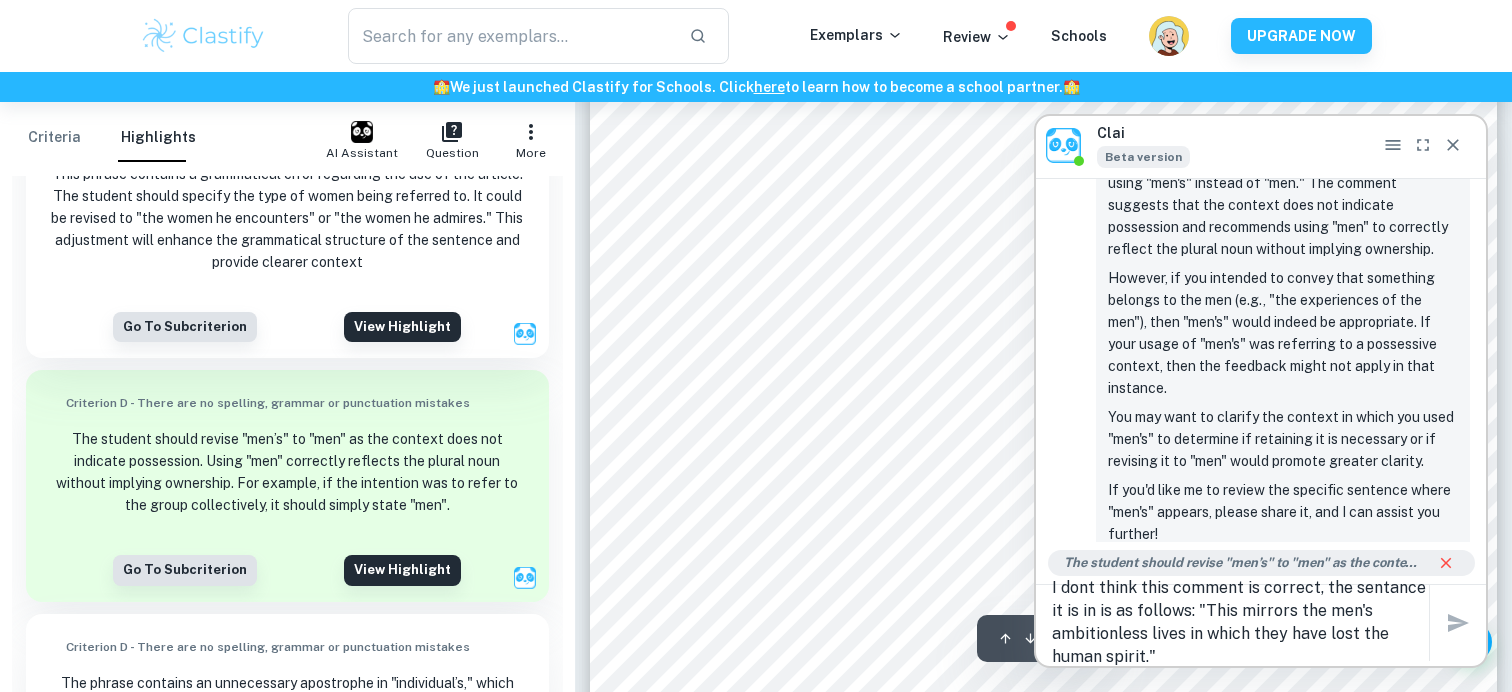click on "I dont think this comment is correct, the sentance it is in is as follows: "This mirrors the men's ambitionless lives in which they have lost the human spirit." x" at bounding box center [1261, 623] 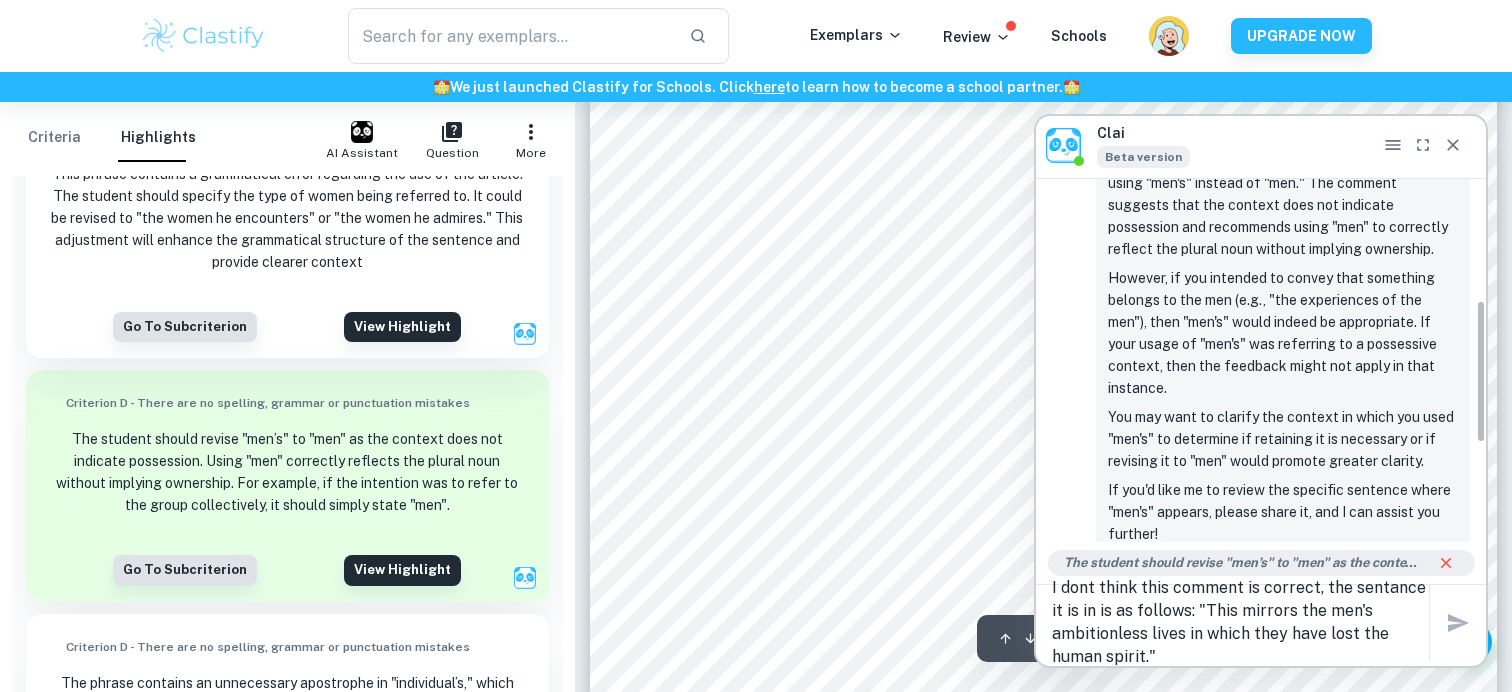 scroll, scrollTop: 1424, scrollLeft: 0, axis: vertical 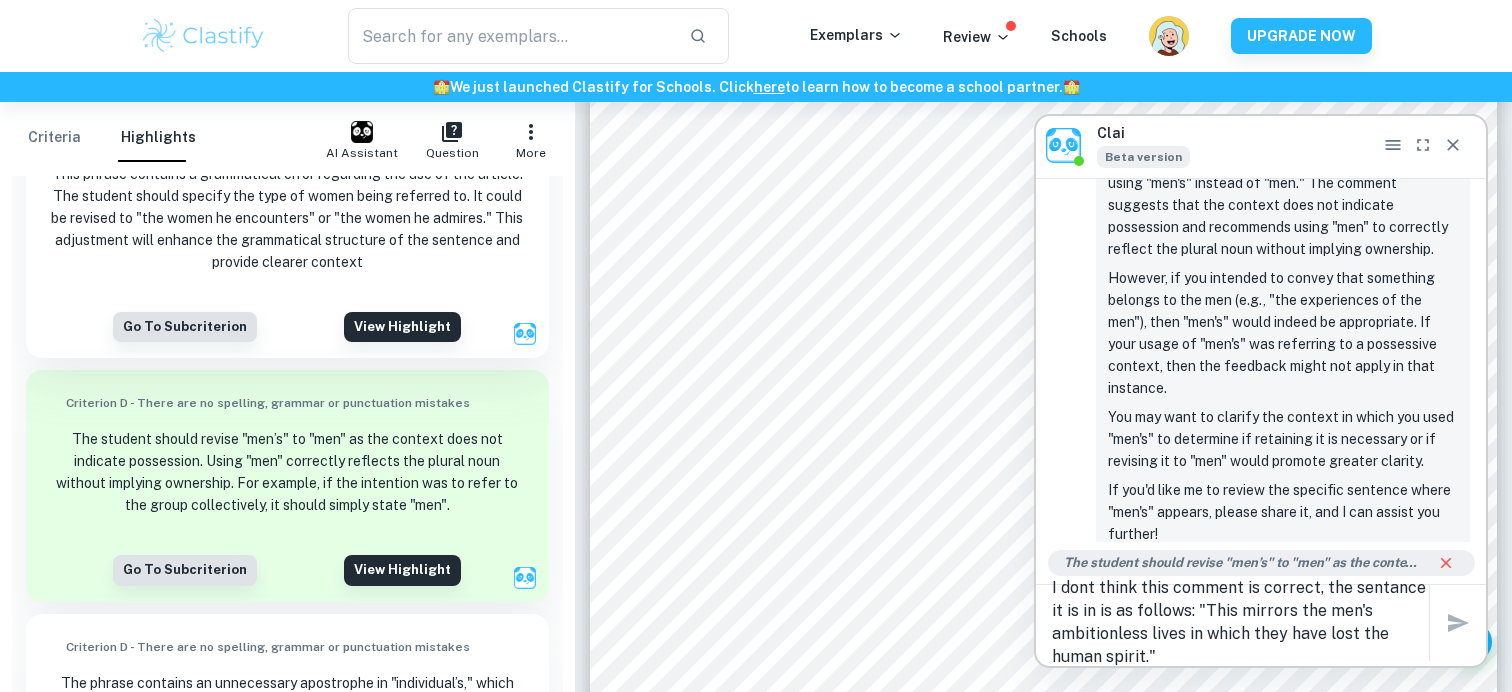 click on "I dont think this comment is correct, the sentance it is in is as follows: "This mirrors the men's ambitionless lives in which they have lost the human spirit."" at bounding box center (1240, 622) 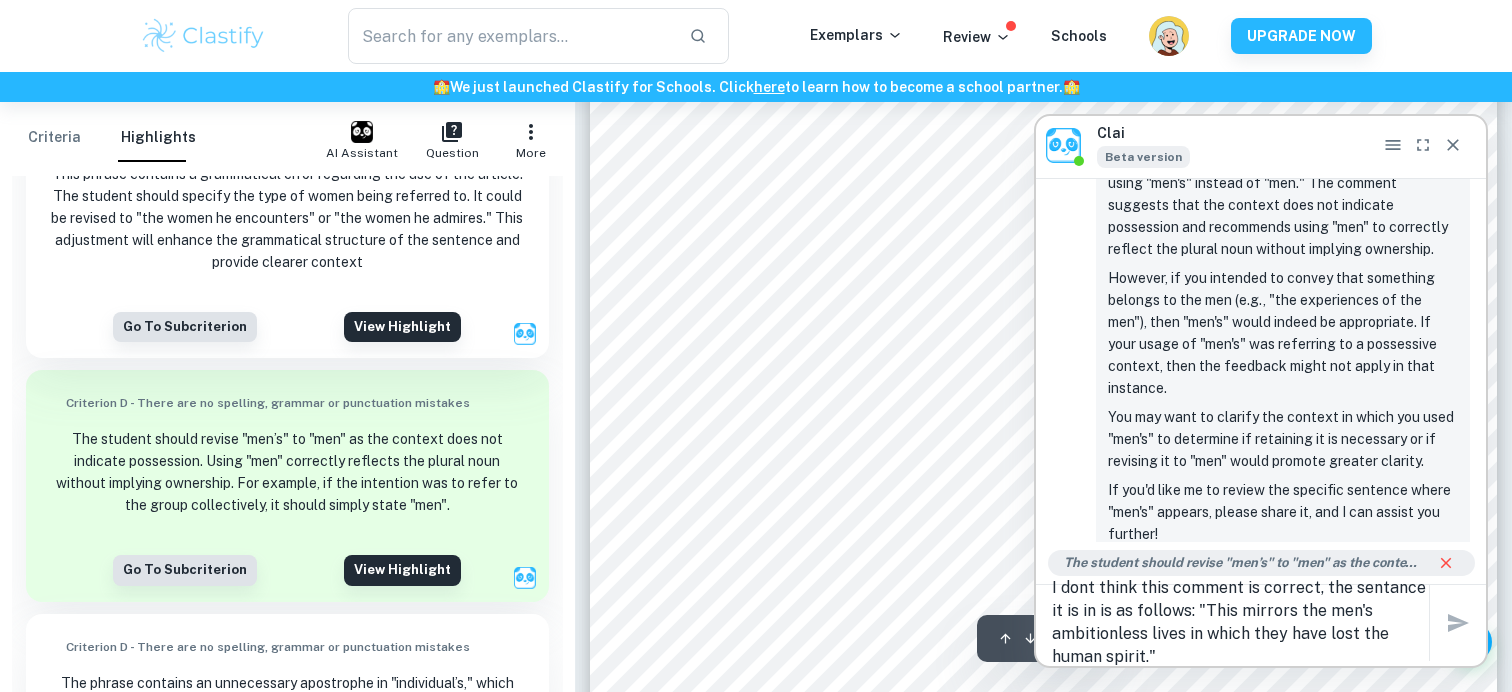 scroll, scrollTop: 1371, scrollLeft: 0, axis: vertical 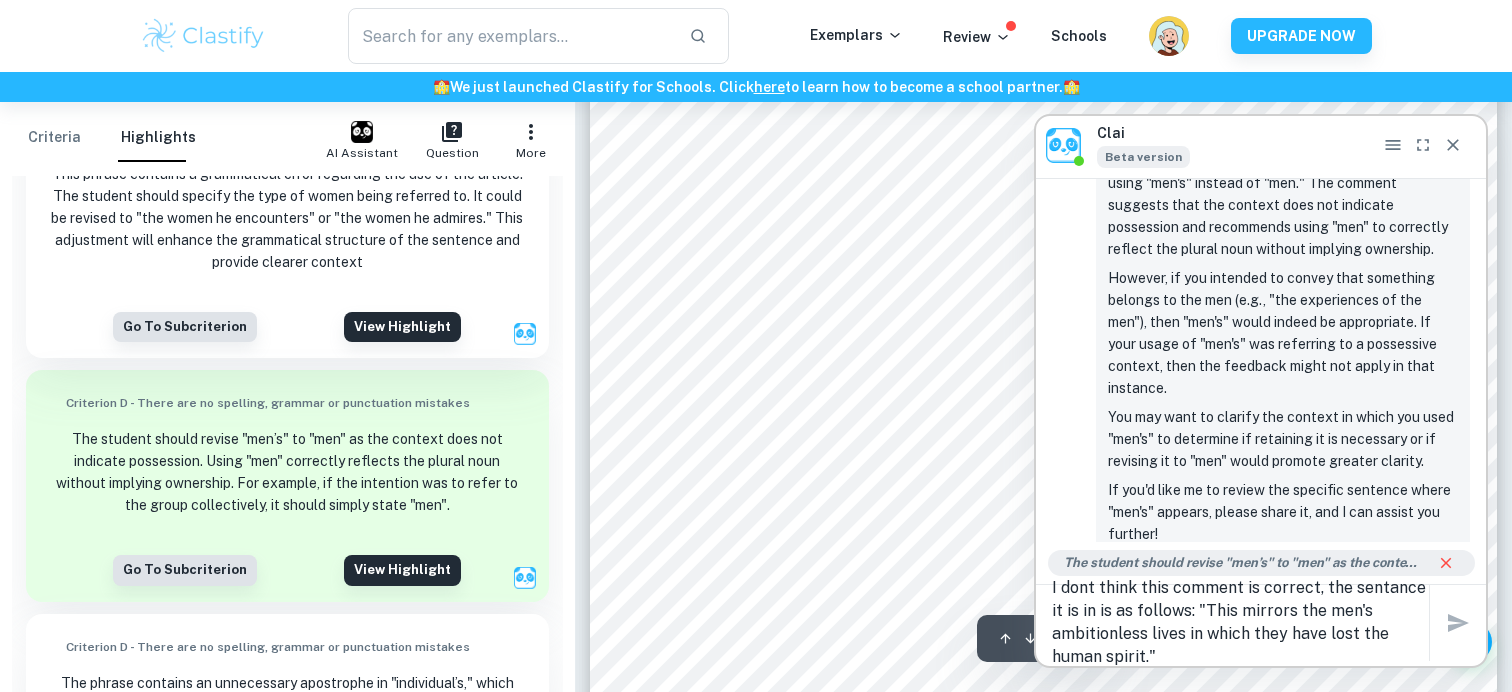 click on "I dont think this comment is correct, the sentance it is in is as follows: "This mirrors the men's ambitionless lives in which they have lost the human spirit." x" at bounding box center [1261, 623] 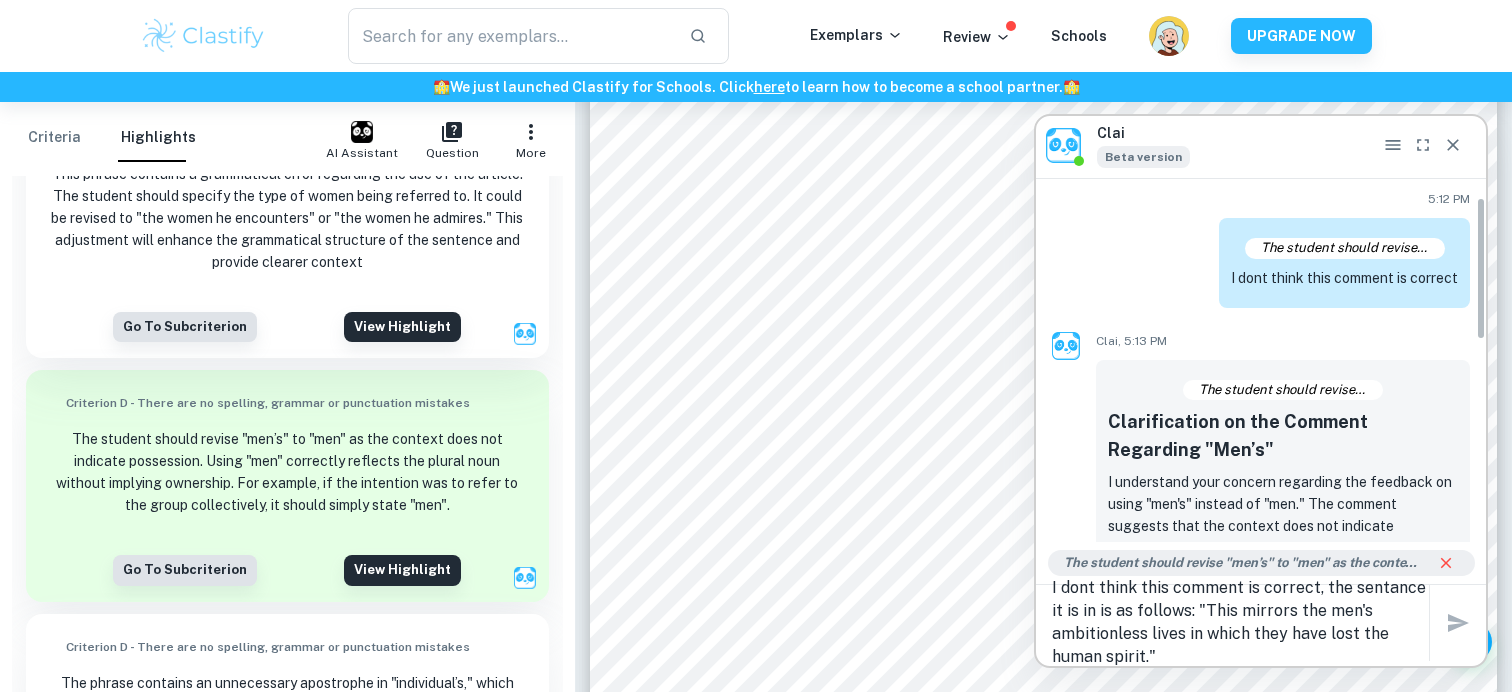 scroll, scrollTop: 568, scrollLeft: 0, axis: vertical 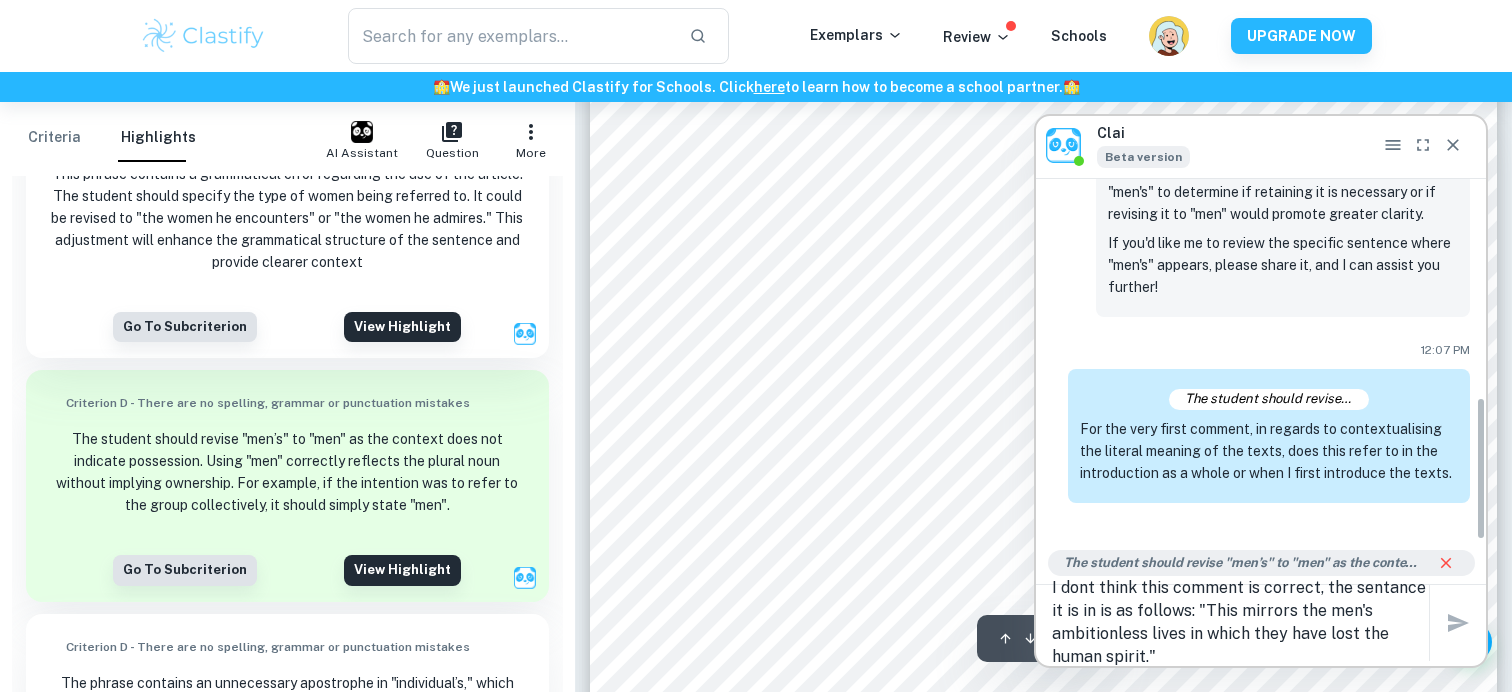 click on "The student should revise "men’s" to "men" as the context does not indicate possession. Using "men" correctly reflects the plural noun without implying ownership. For example, if the intention was to refer to the group collectively, it should simply state "men". For the very first comment, in regards to contextualising the literal meaning of the texts, does this refer to in the introduction as a whole or when I first introduce the texts." at bounding box center [1269, 435] 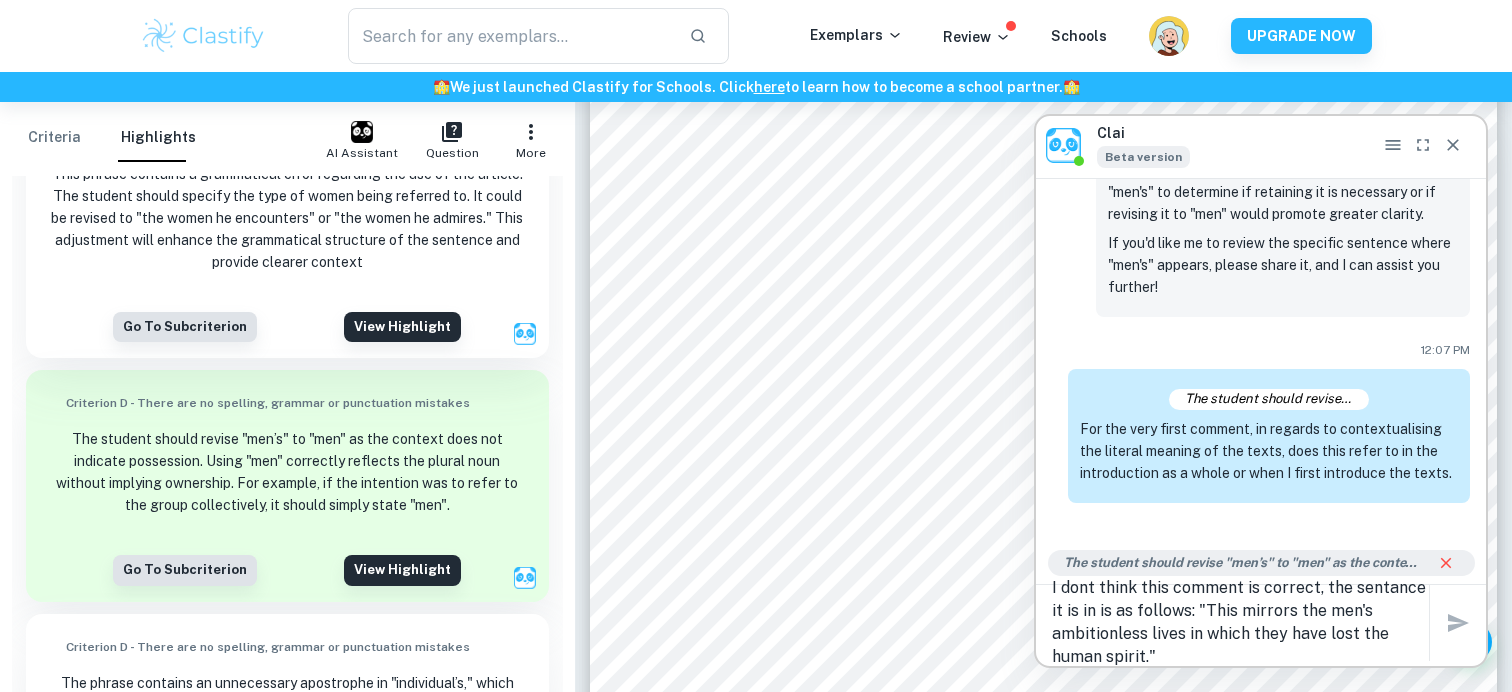 click on "I dont think this comment is correct, the sentance it is in is as follows: "This mirrors the men's ambitionless lives in which they have lost the human spirit."" at bounding box center [1240, 622] 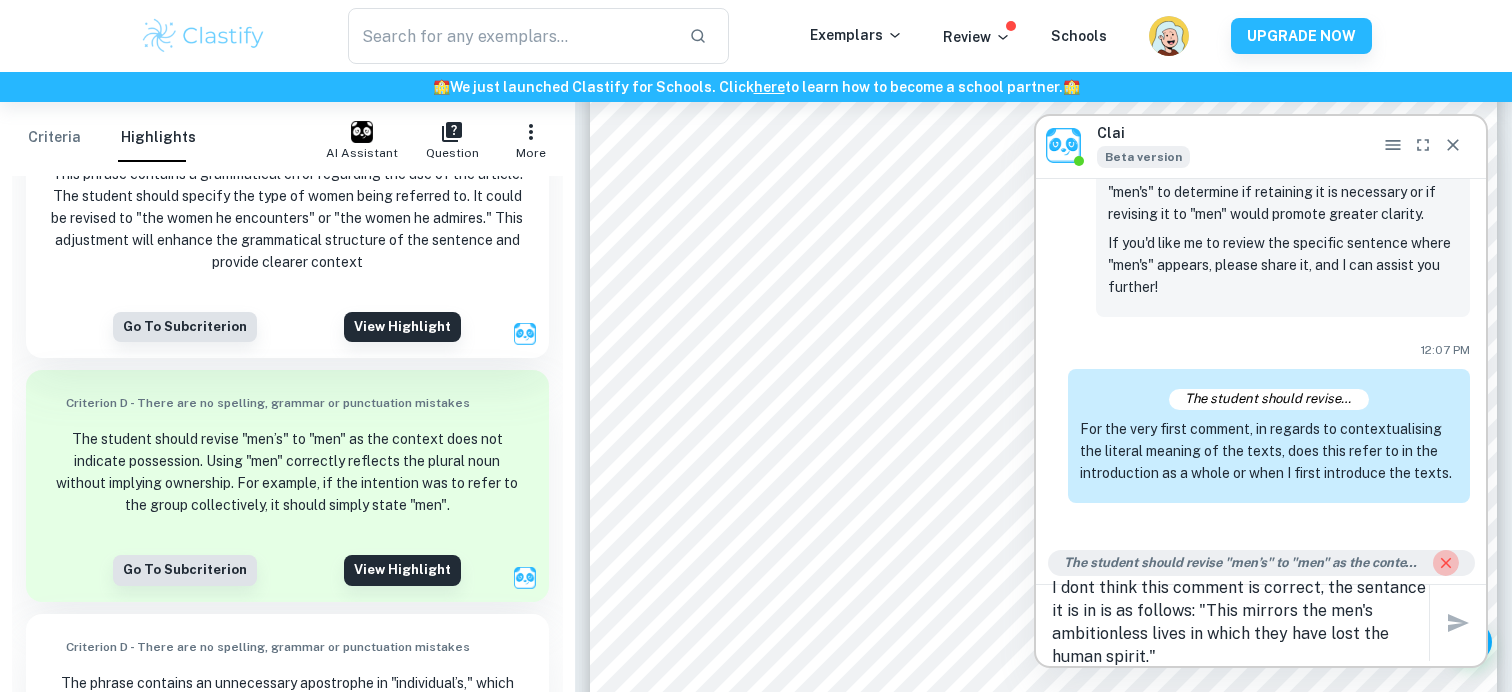 click 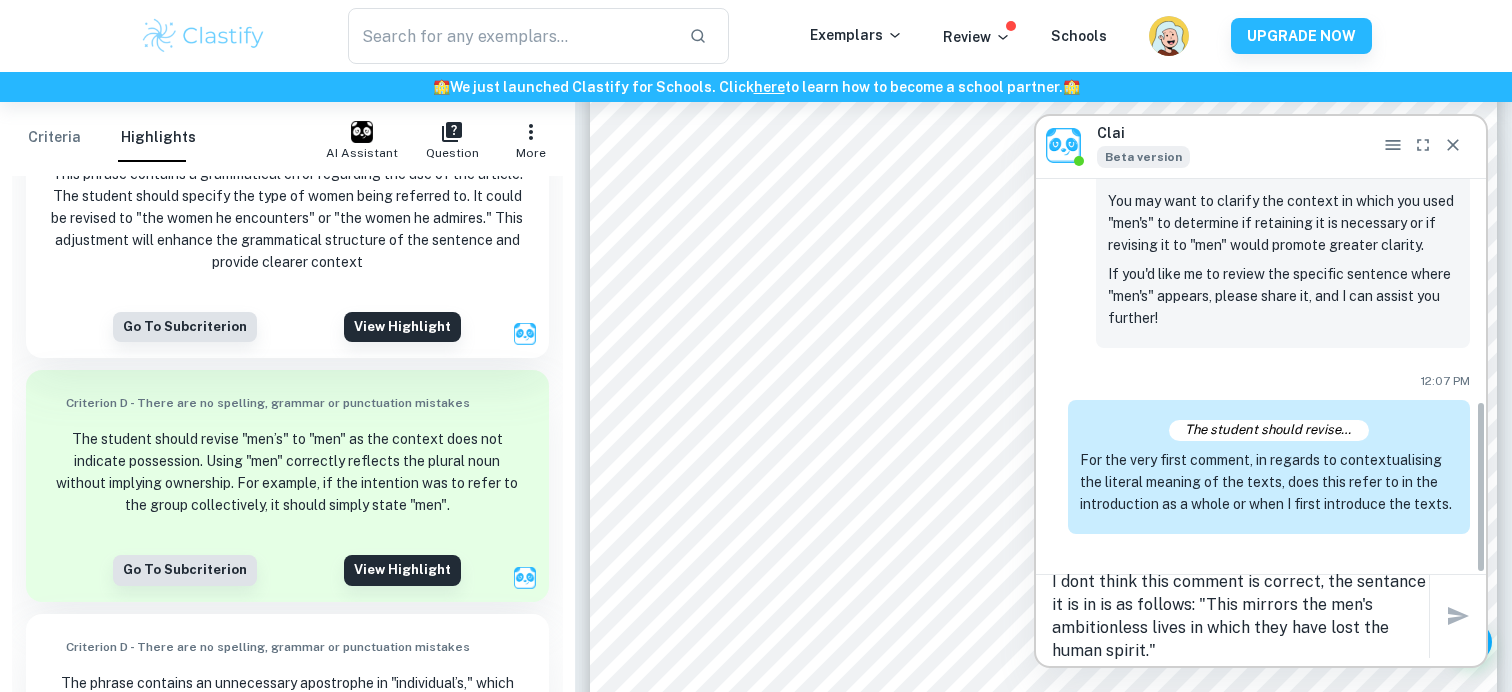 click on "I dont think this comment is correct, the sentance it is in is as follows: "This mirrors the men's ambitionless lives in which they have lost the human spirit."" at bounding box center [1240, 616] 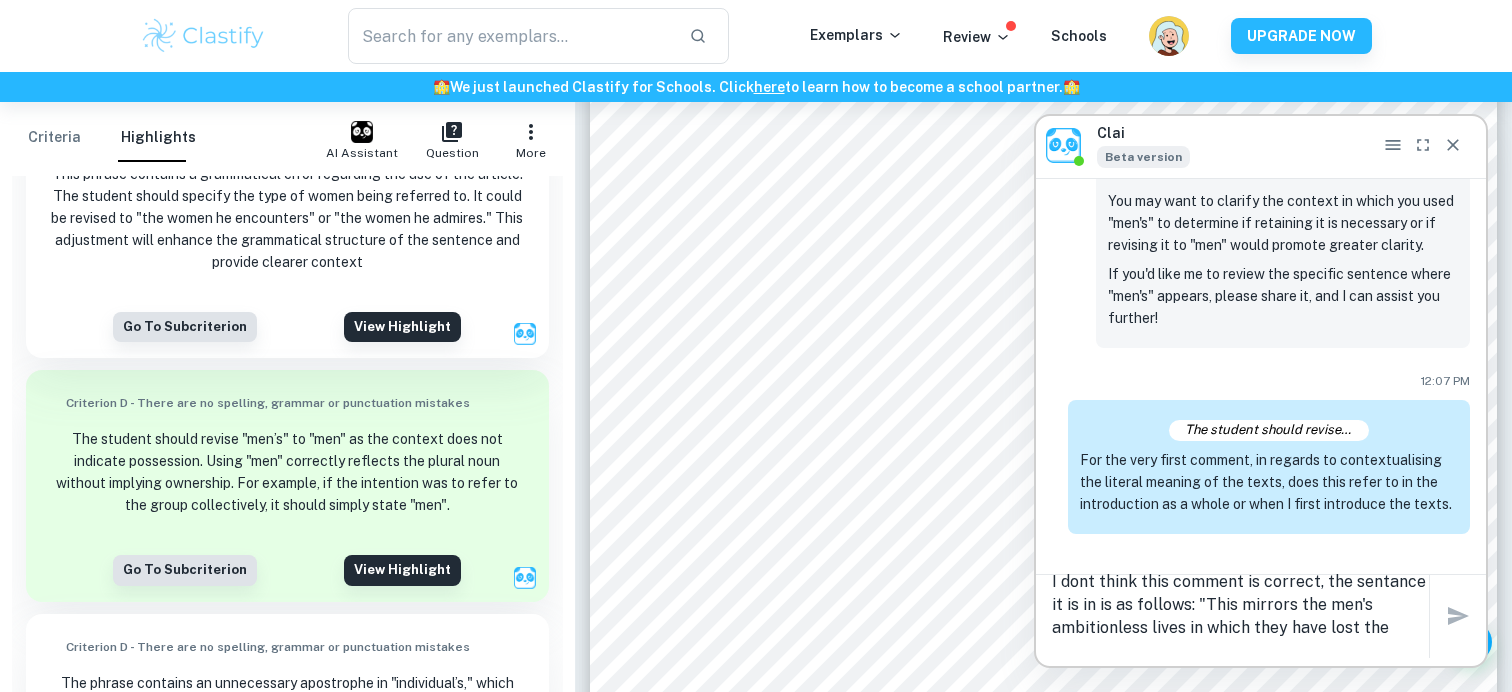 scroll, scrollTop: 518, scrollLeft: 0, axis: vertical 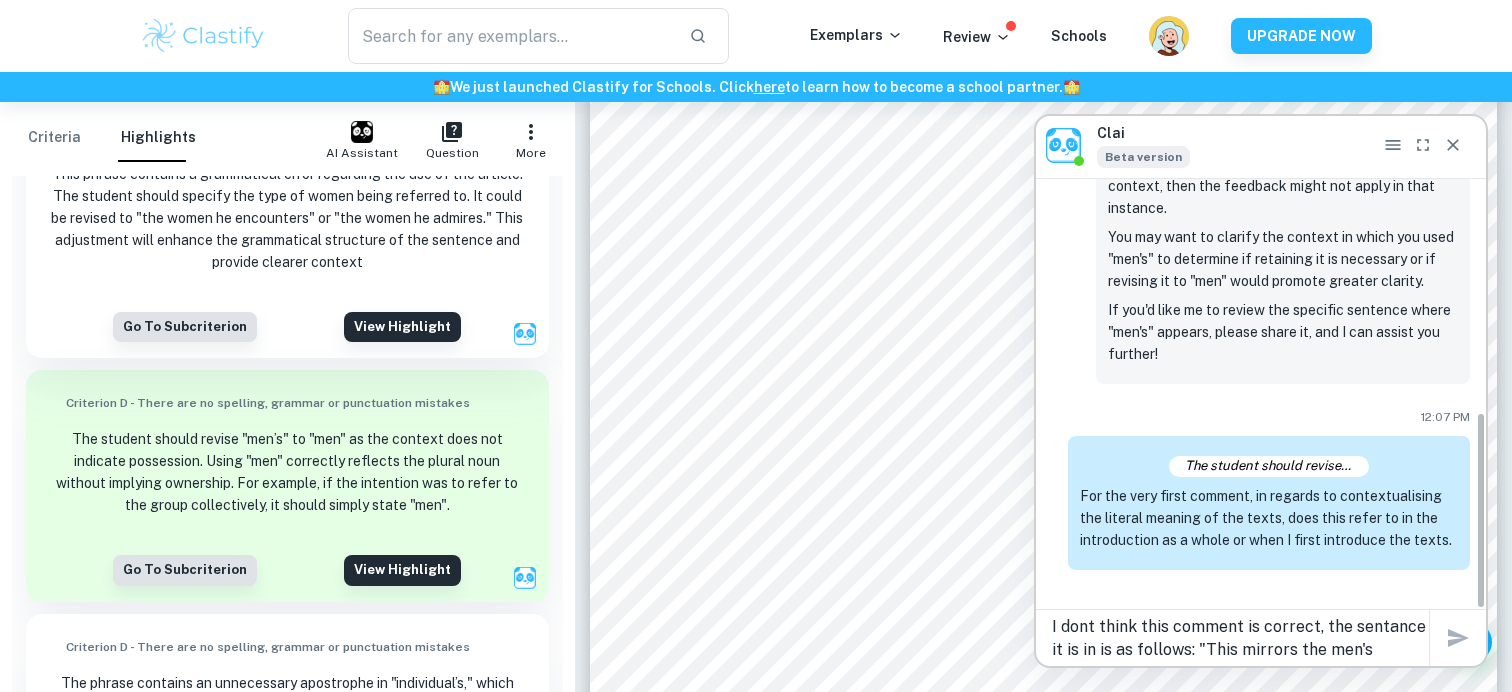 type on "I dont think this comment is correct, the sentance" 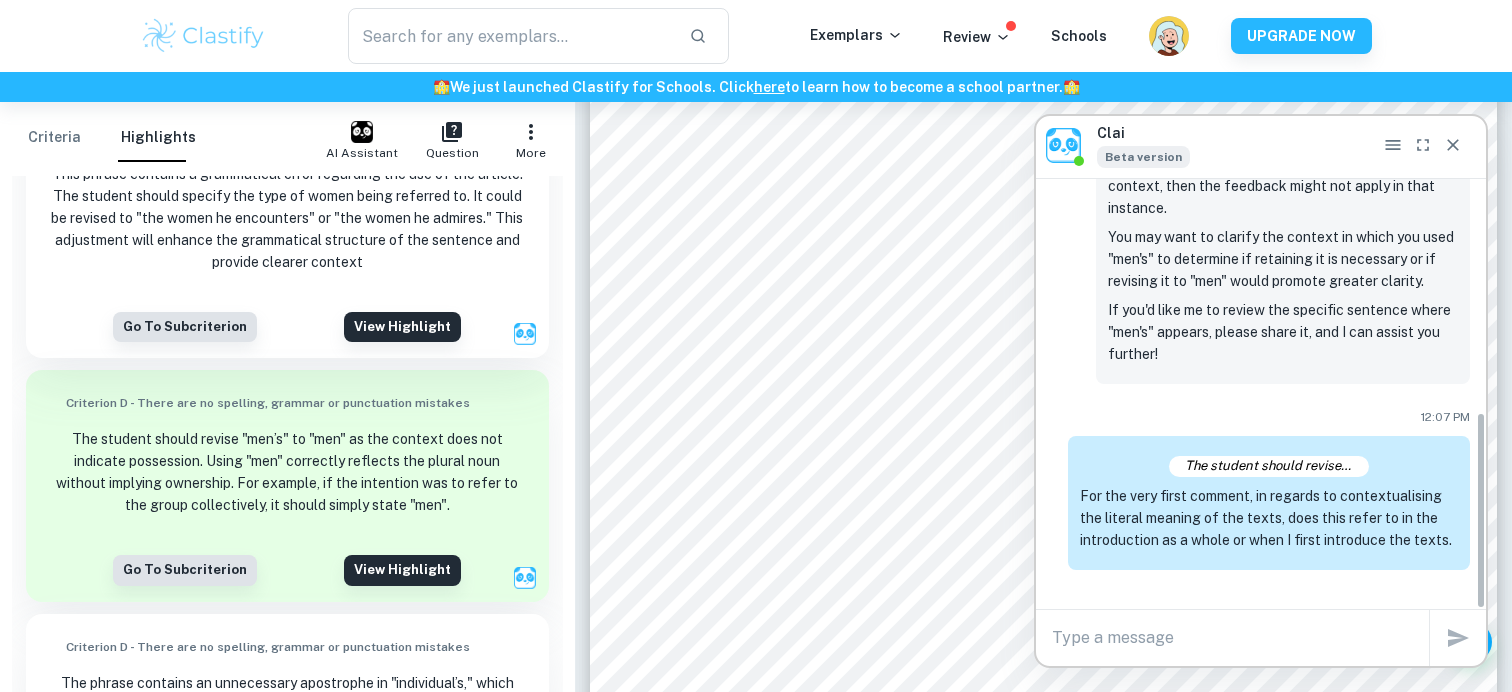 type 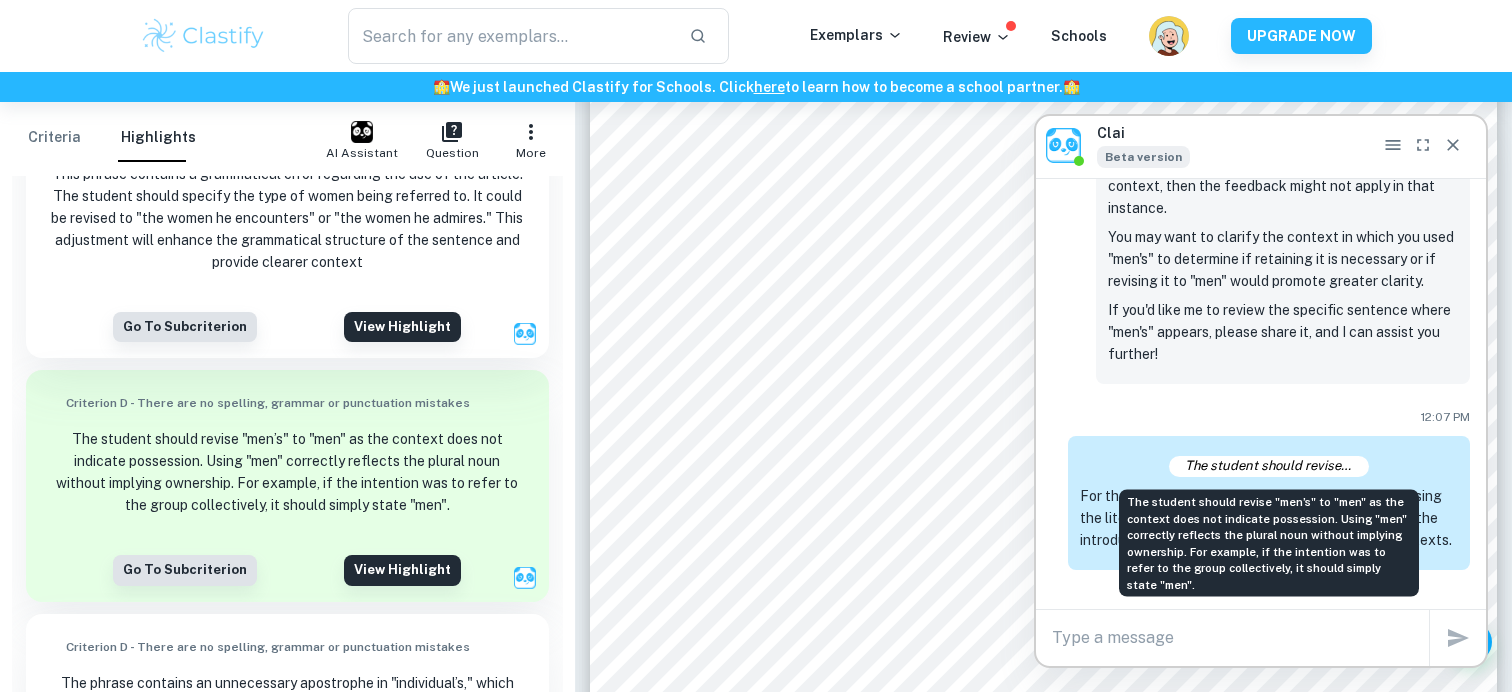 click on "For the very first comment, in regards to contextualising the literal meaning of the texts, does this refer to in the introduction as a whole or when I first introduce the texts." at bounding box center (1269, 518) 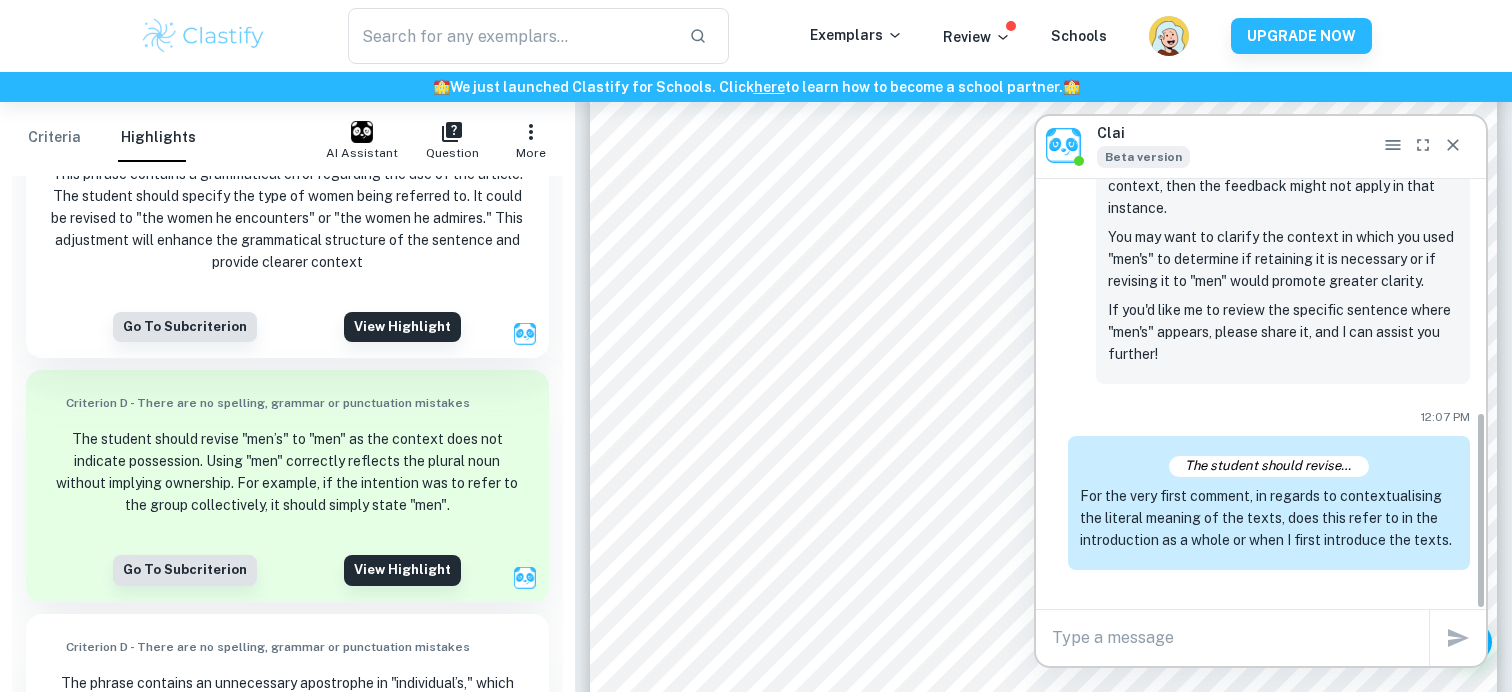 click on "The student should revise "men’s" to "men" as the context does not indicate possession. Using "men" correctly reflects the plural noun without implying ownership. For example, if the intention was to refer to the group collectively, it should simply state "men". For the very first comment, in regards to contextualising the literal meaning of the texts, does this refer to in the introduction as a whole or when I first introduce the texts." at bounding box center [1269, 502] 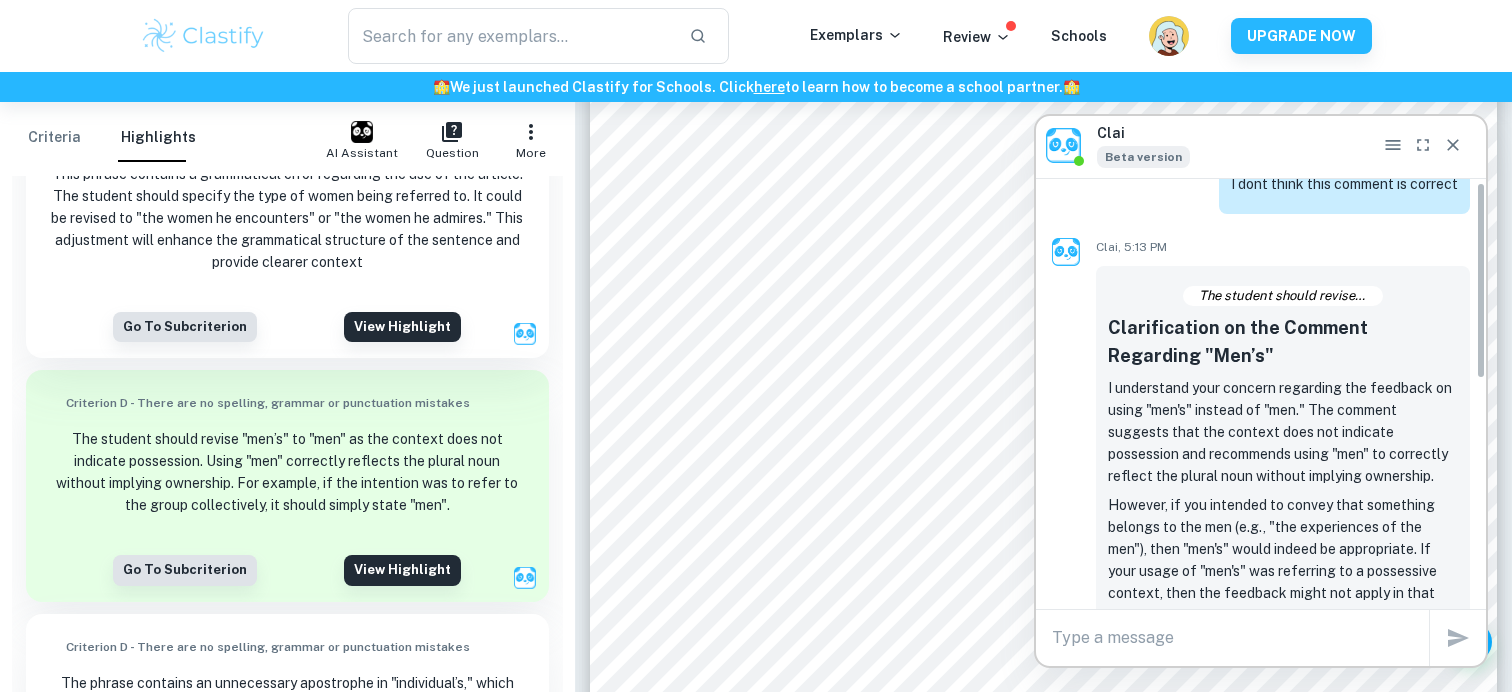 scroll, scrollTop: 0, scrollLeft: 0, axis: both 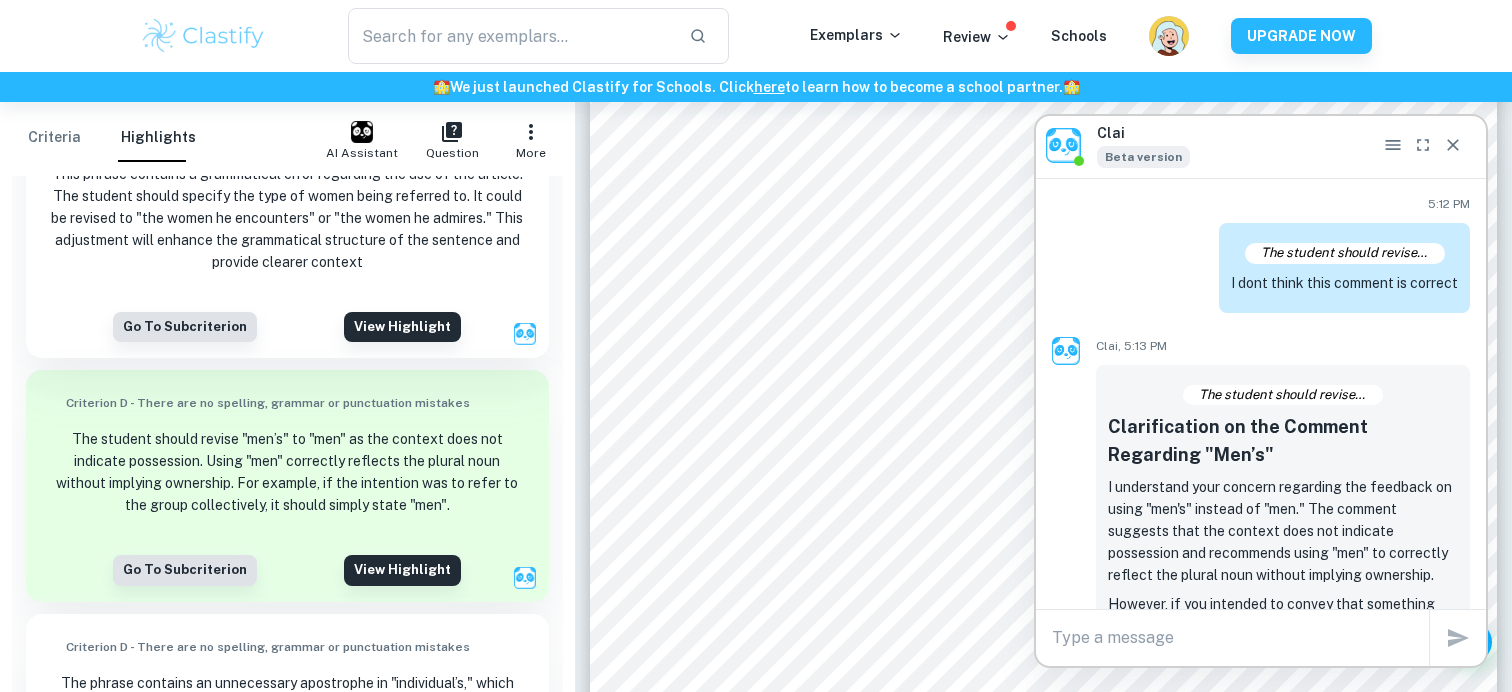 click 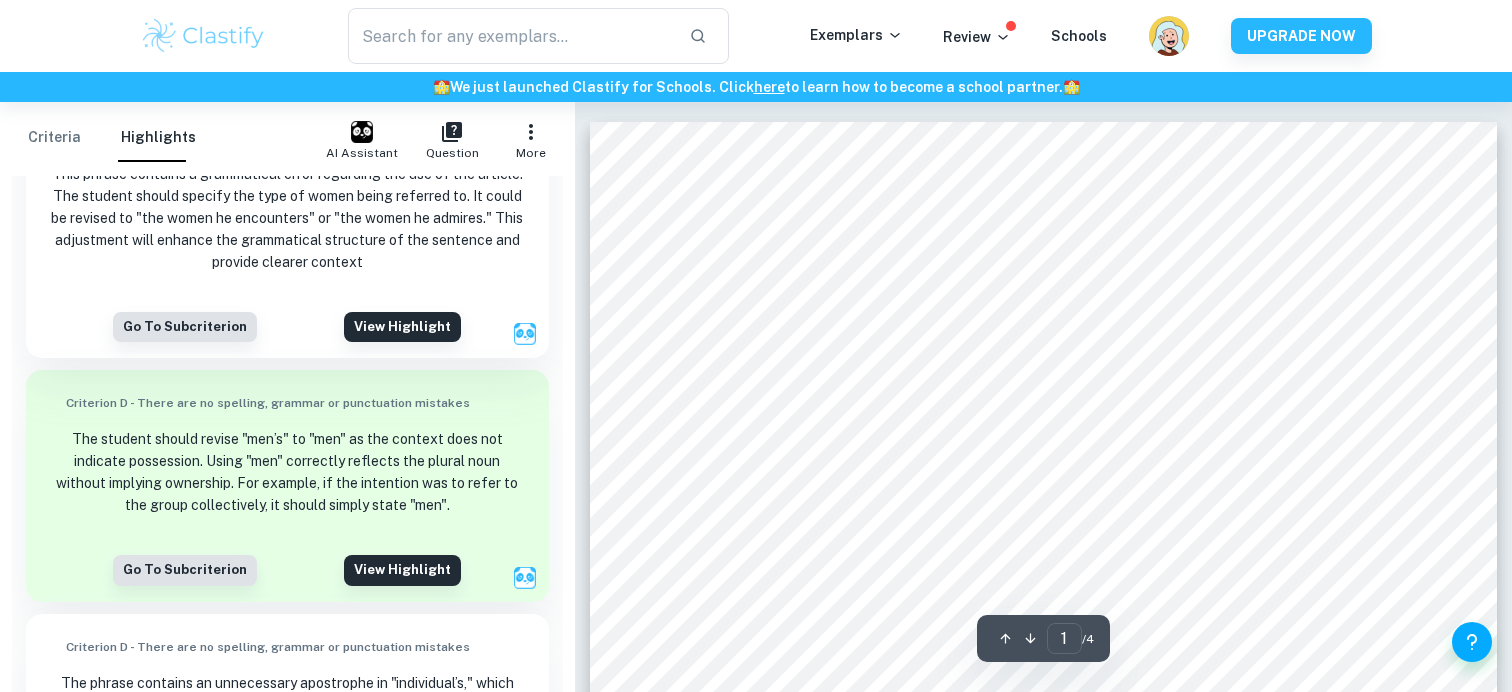 scroll, scrollTop: 23, scrollLeft: 0, axis: vertical 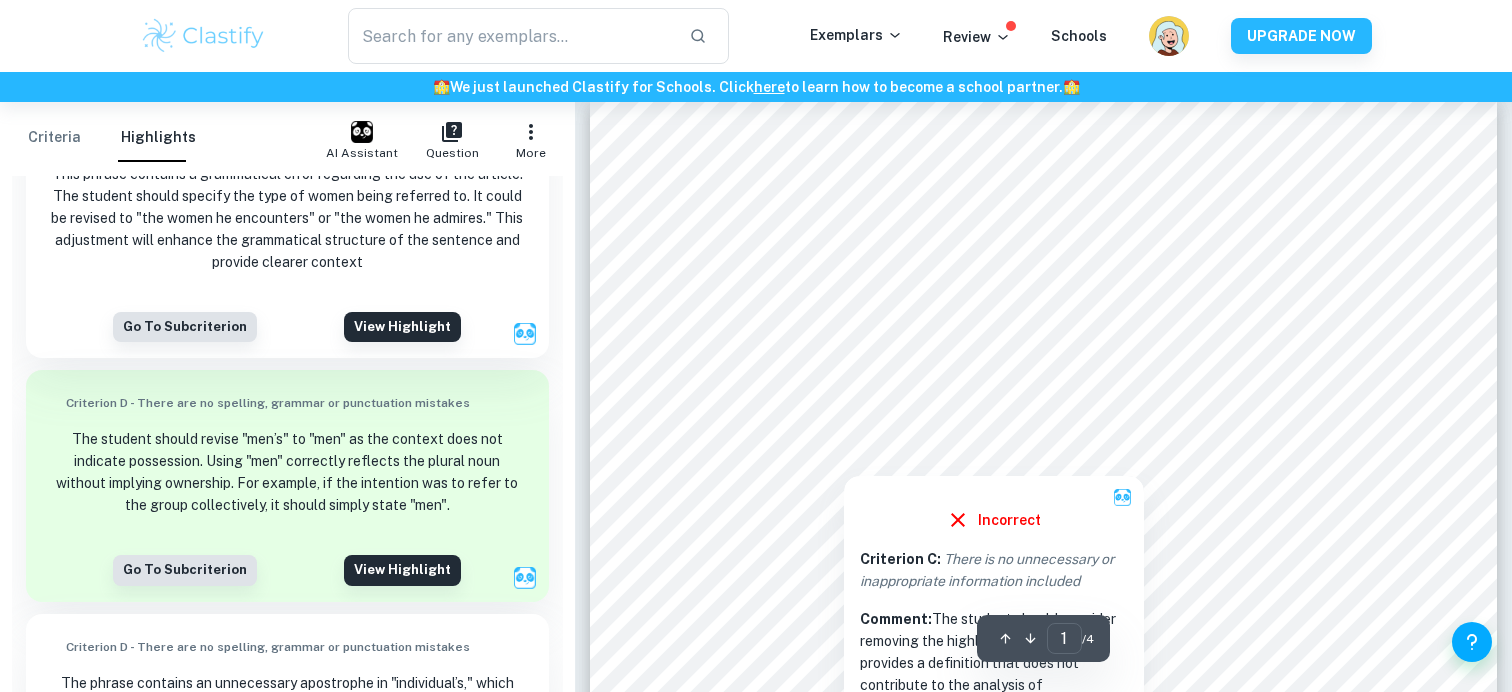 click at bounding box center [1170, 437] 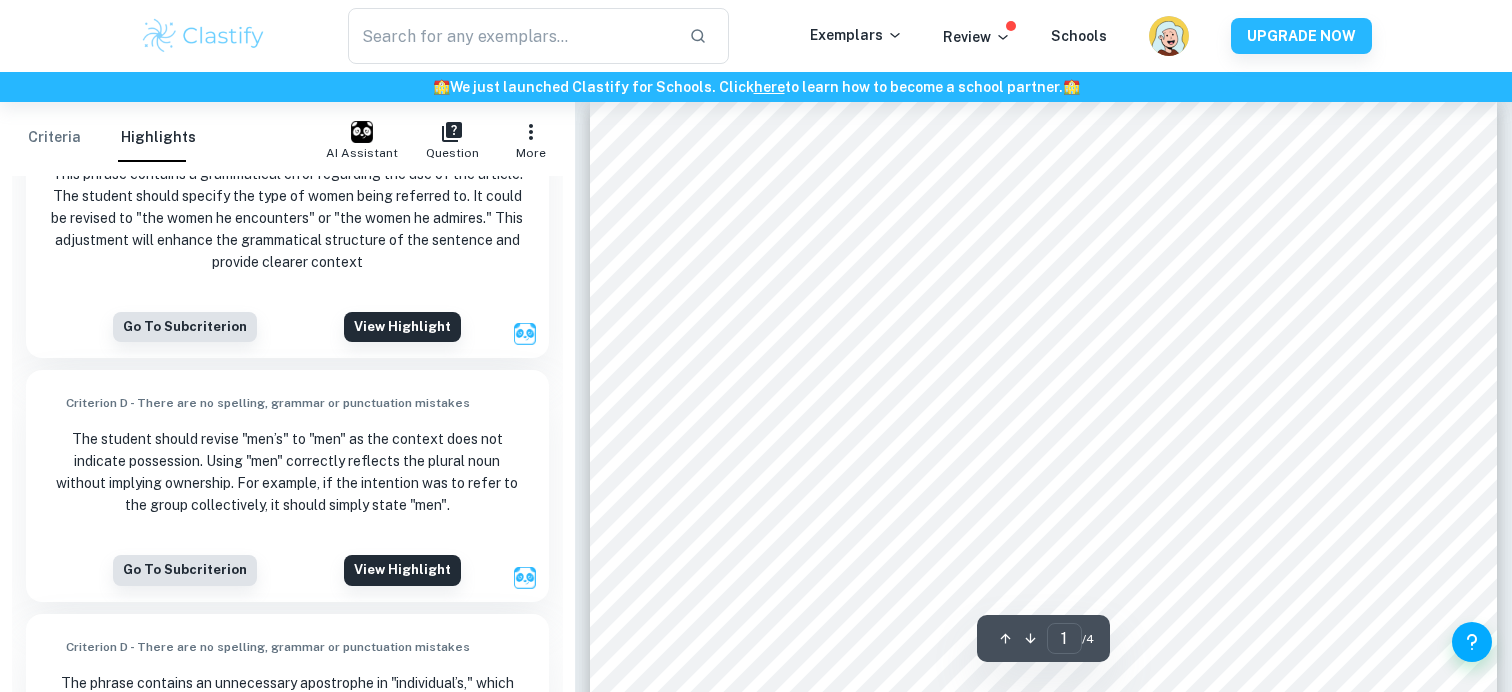 scroll, scrollTop: 261, scrollLeft: 0, axis: vertical 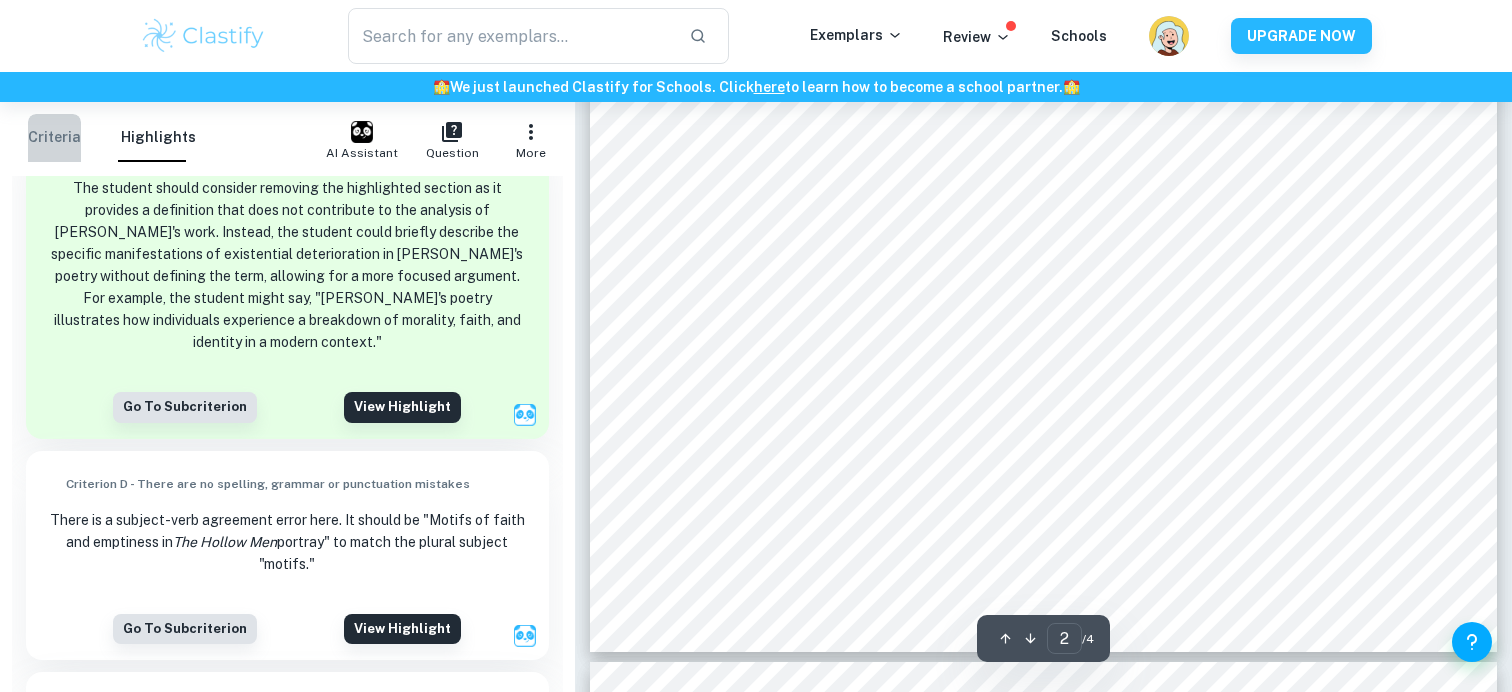 click on "Criteria" at bounding box center [54, 138] 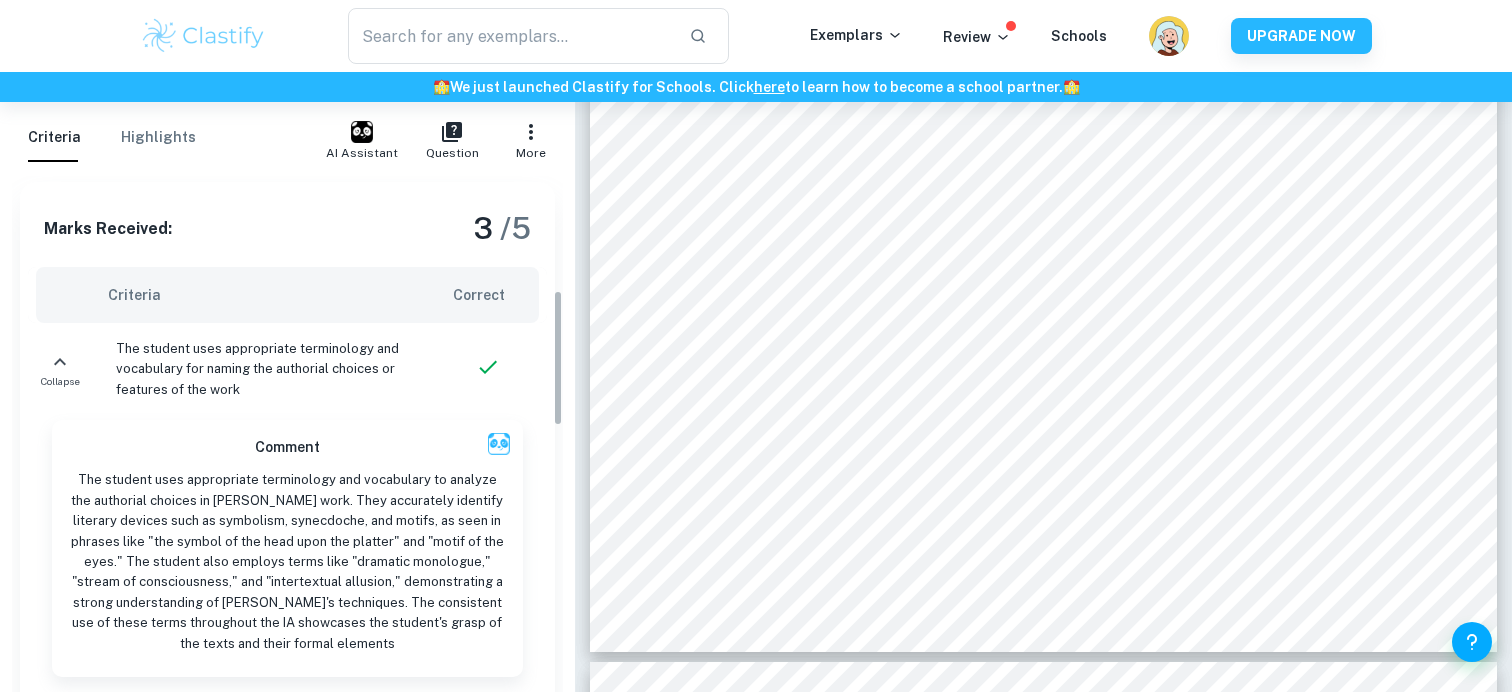 scroll, scrollTop: 345, scrollLeft: 0, axis: vertical 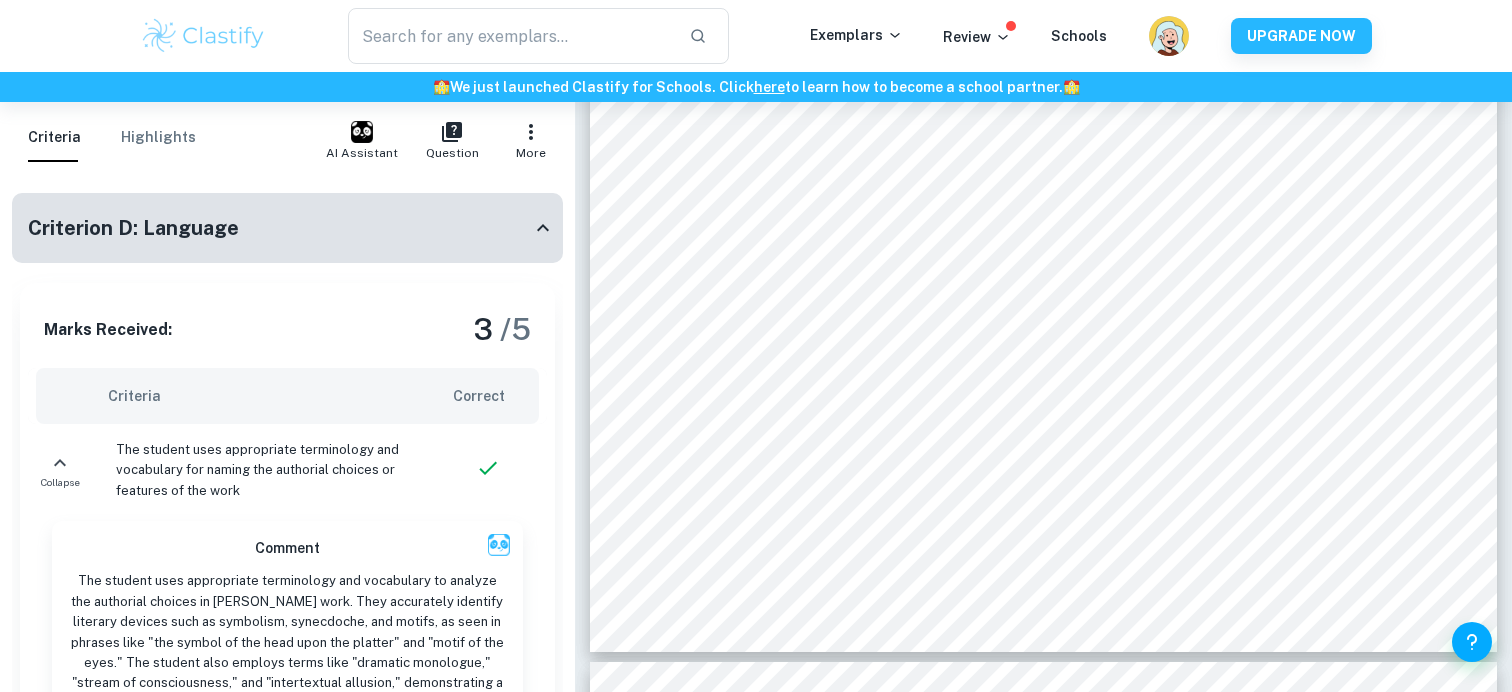 click on "Criterion D: Language" at bounding box center [287, 228] 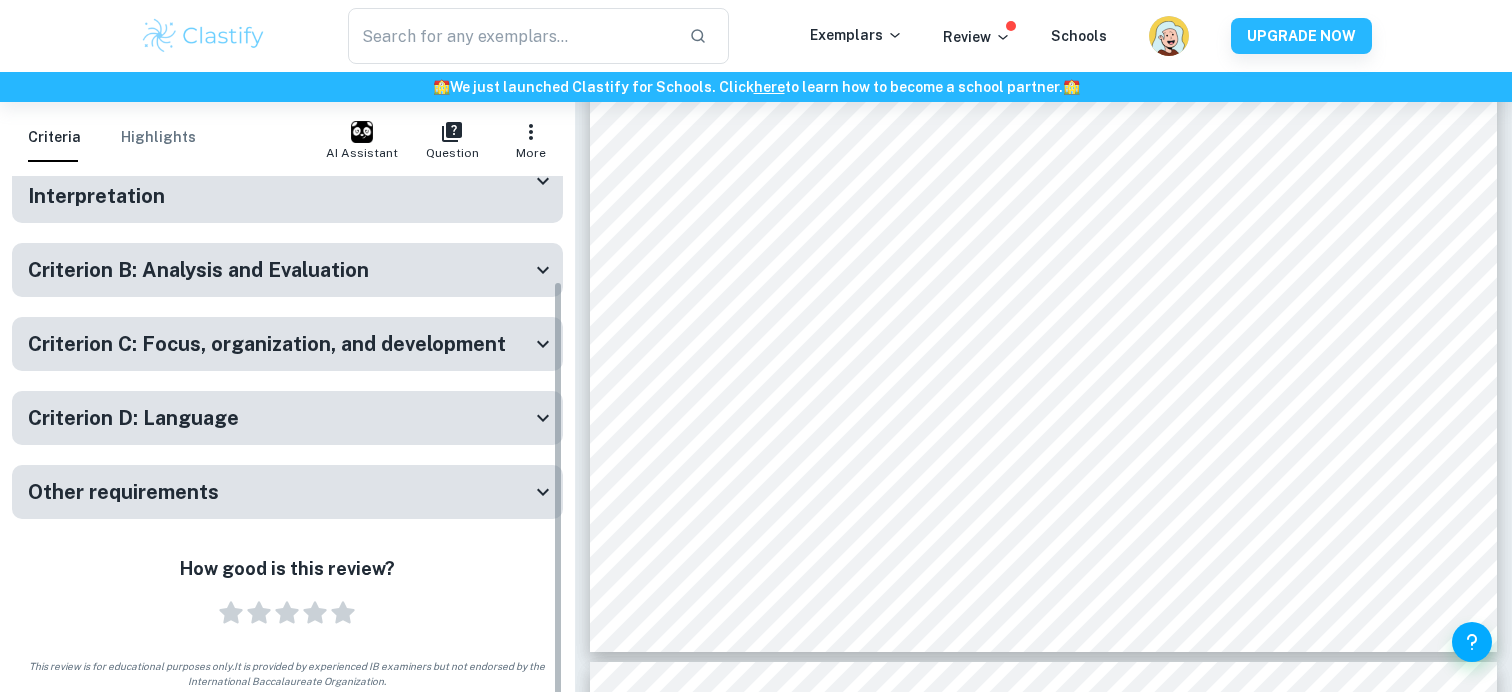 scroll, scrollTop: 0, scrollLeft: 0, axis: both 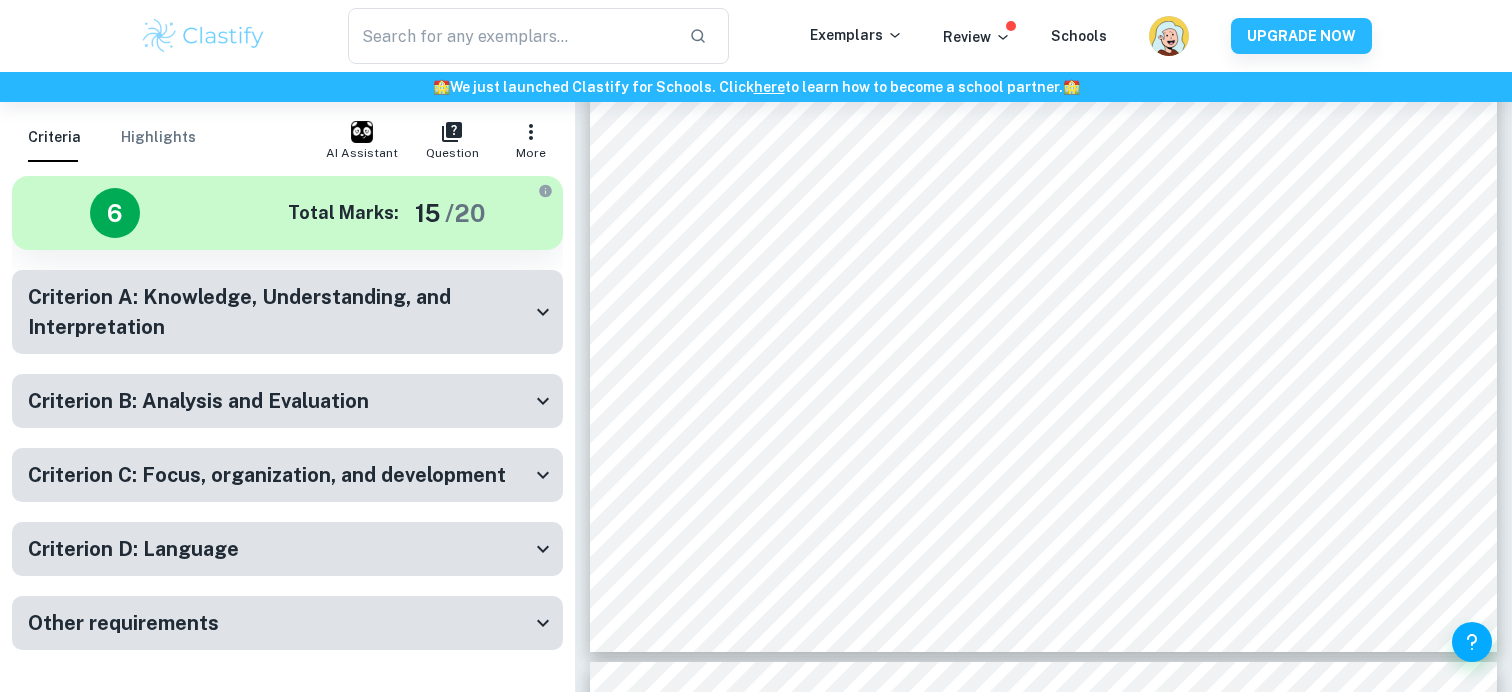 click on "Criterion B: Analysis and Evaluation" at bounding box center [279, 401] 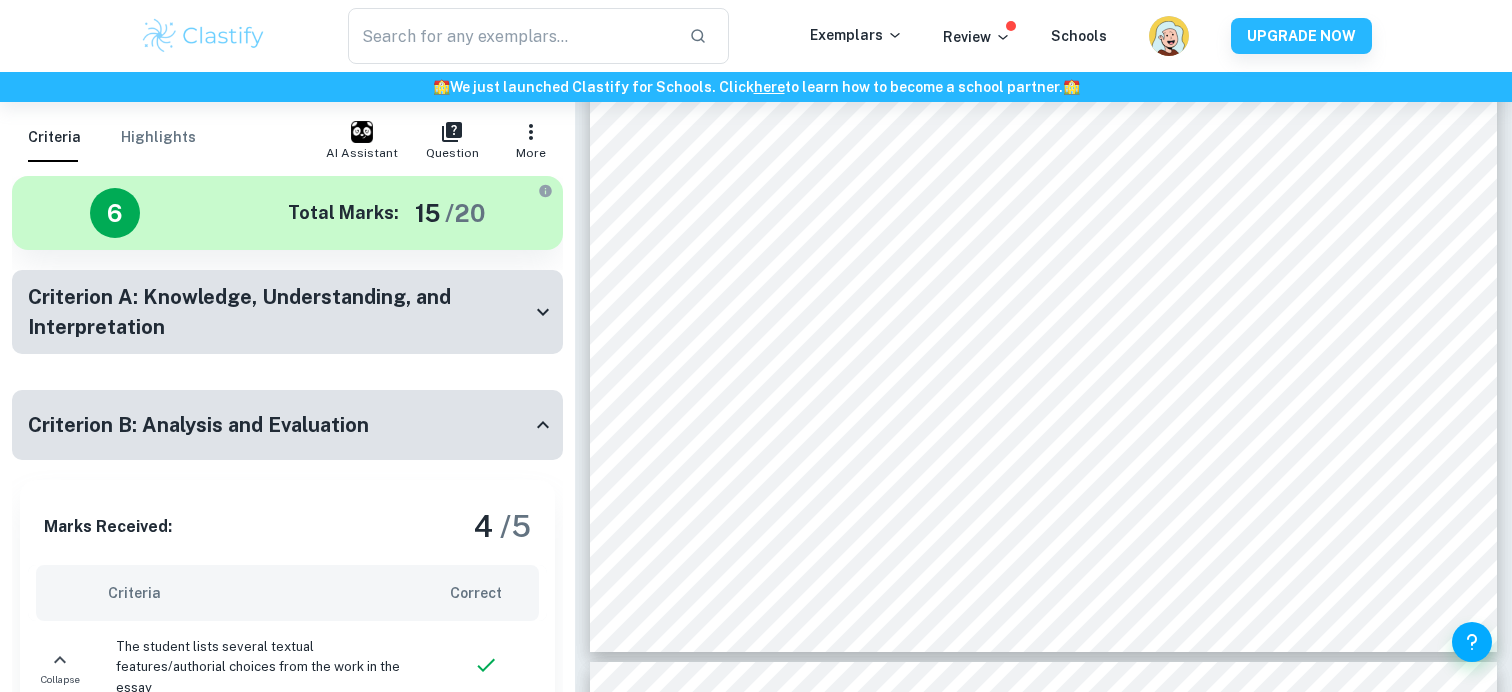 click on "Criterion B: Analysis and Evaluation" at bounding box center [279, 425] 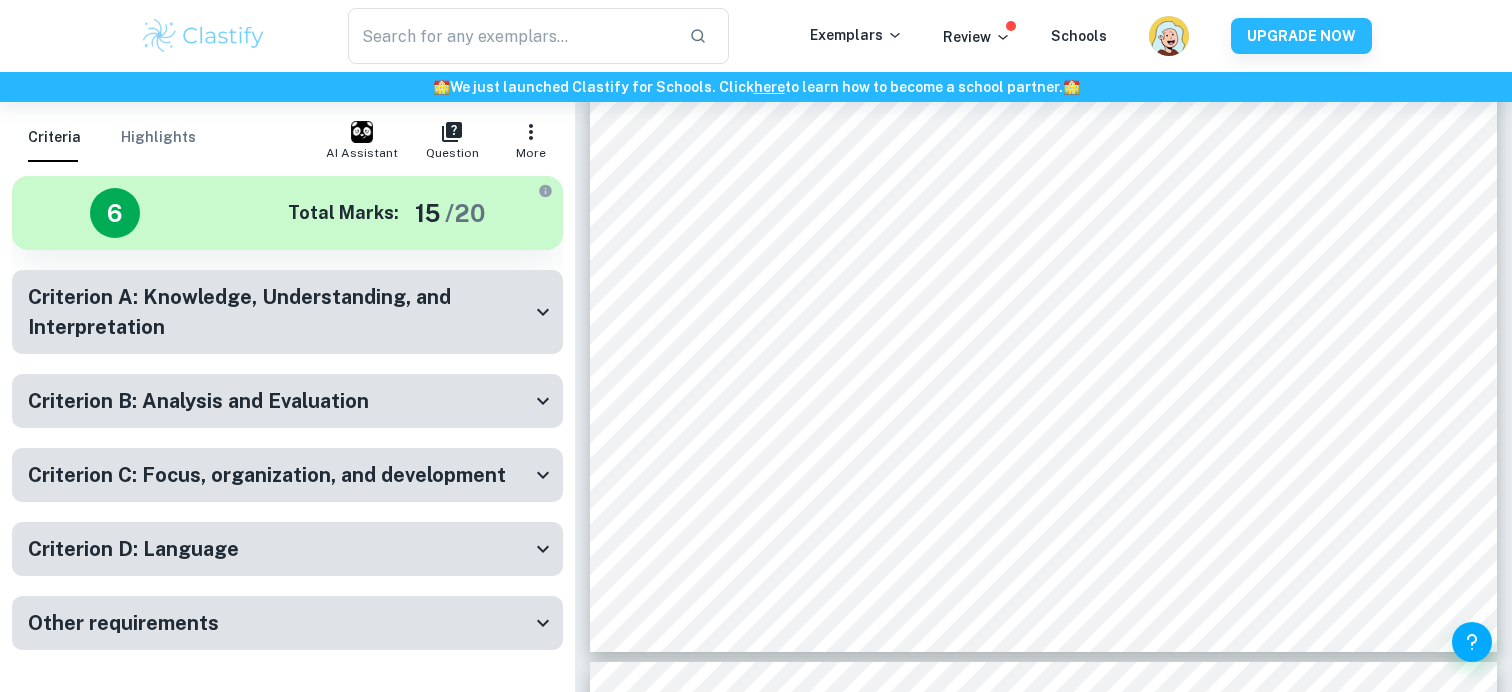 click on "Criterion A: Knowledge, Understanding, and Interpretation" at bounding box center (279, 312) 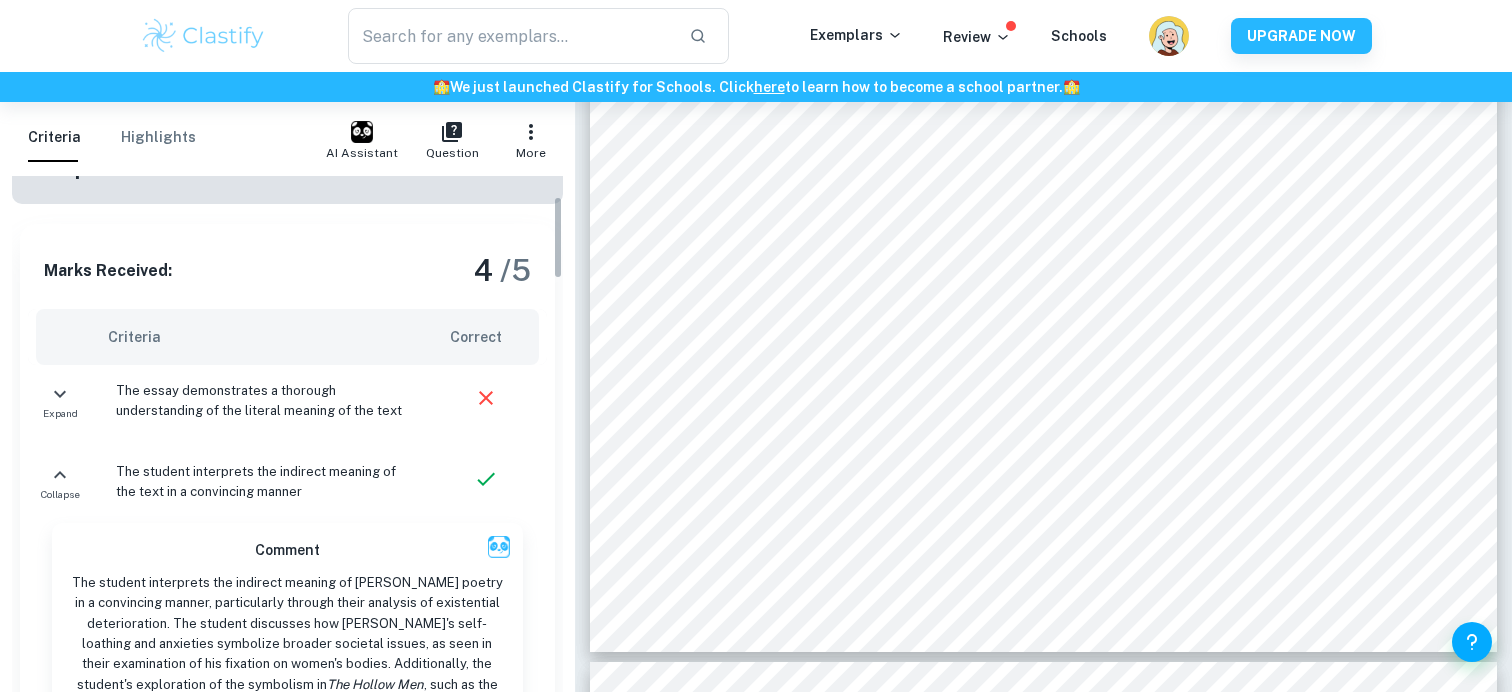 scroll, scrollTop: 168, scrollLeft: 0, axis: vertical 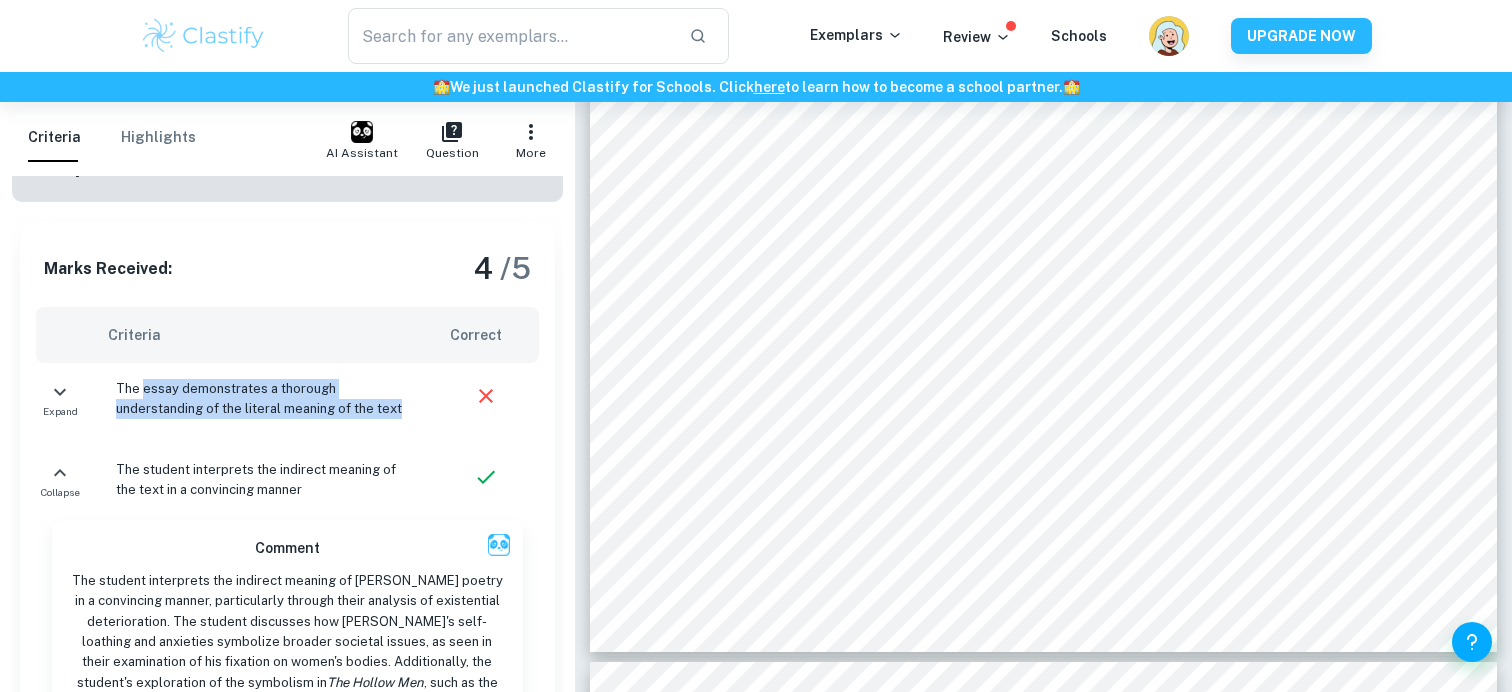 drag, startPoint x: 412, startPoint y: 412, endPoint x: 144, endPoint y: 390, distance: 268.90146 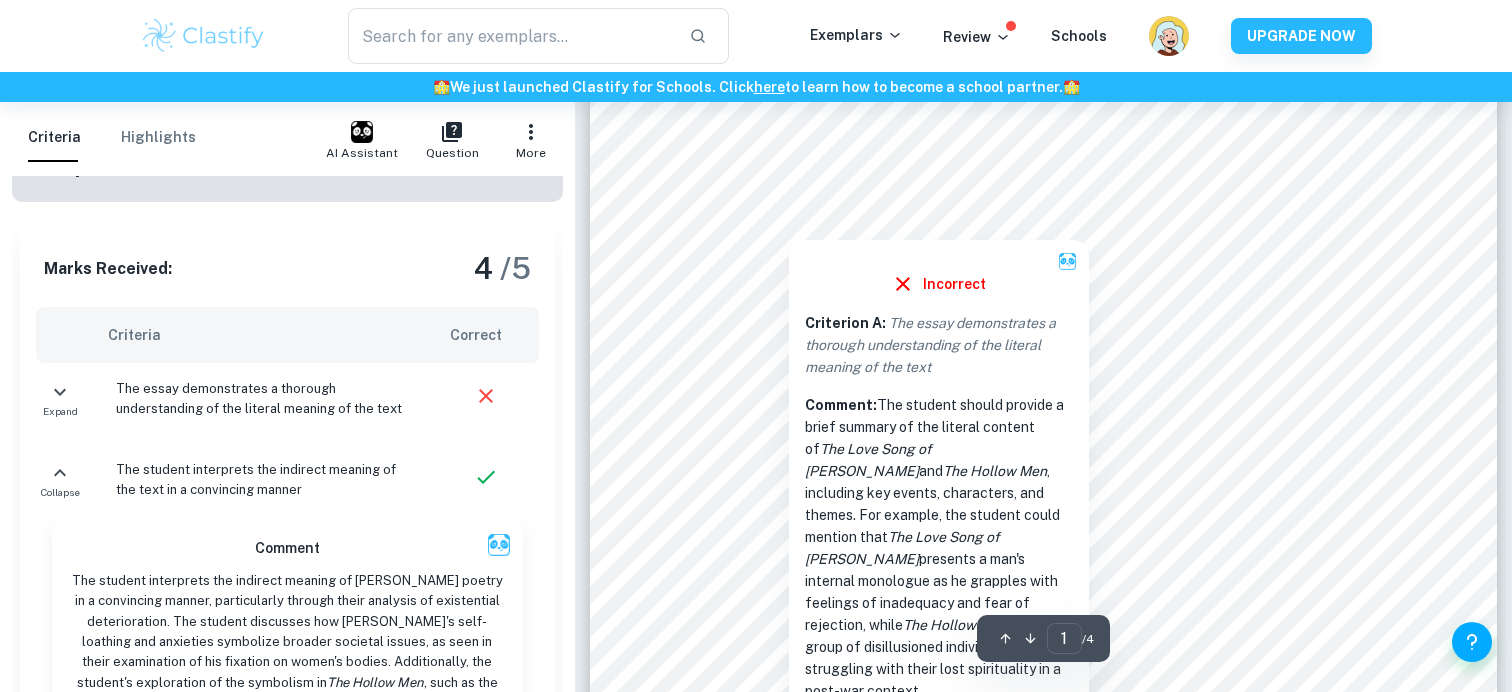 scroll, scrollTop: 198, scrollLeft: 0, axis: vertical 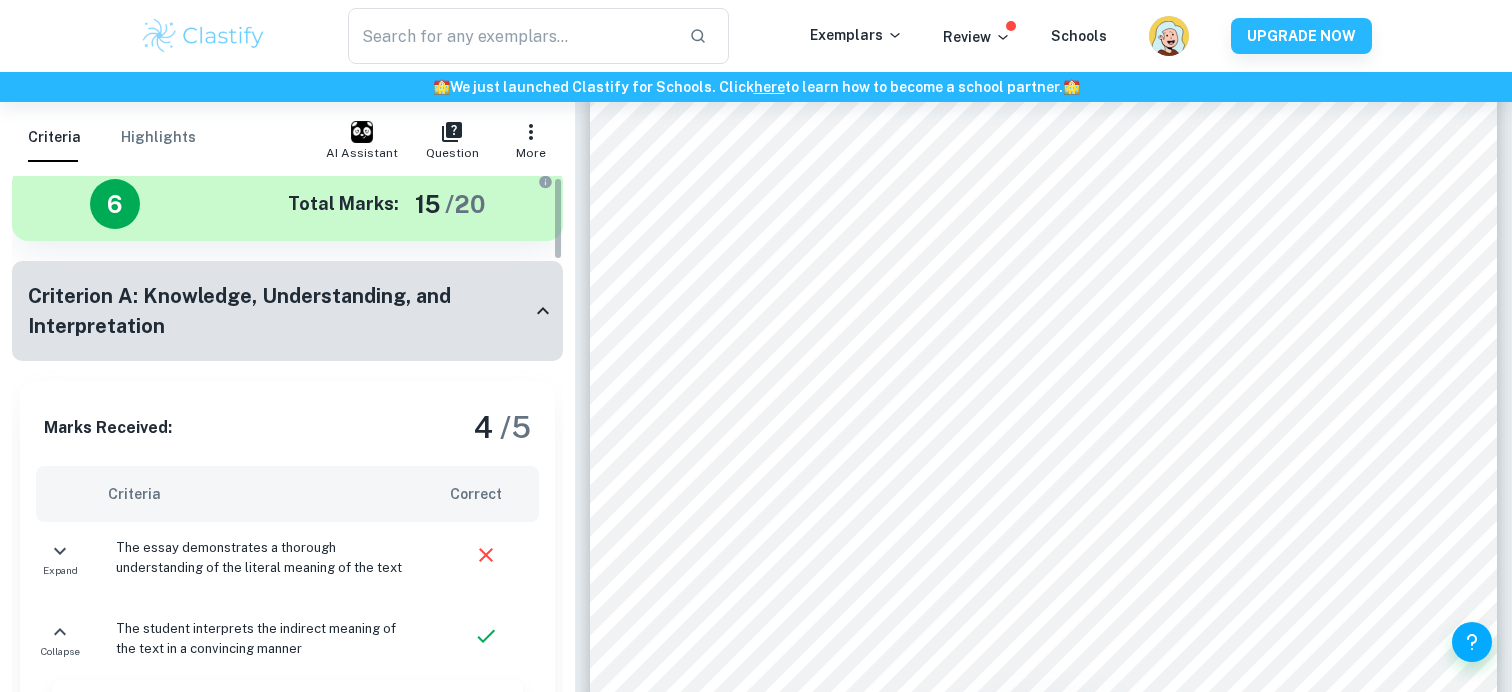 click 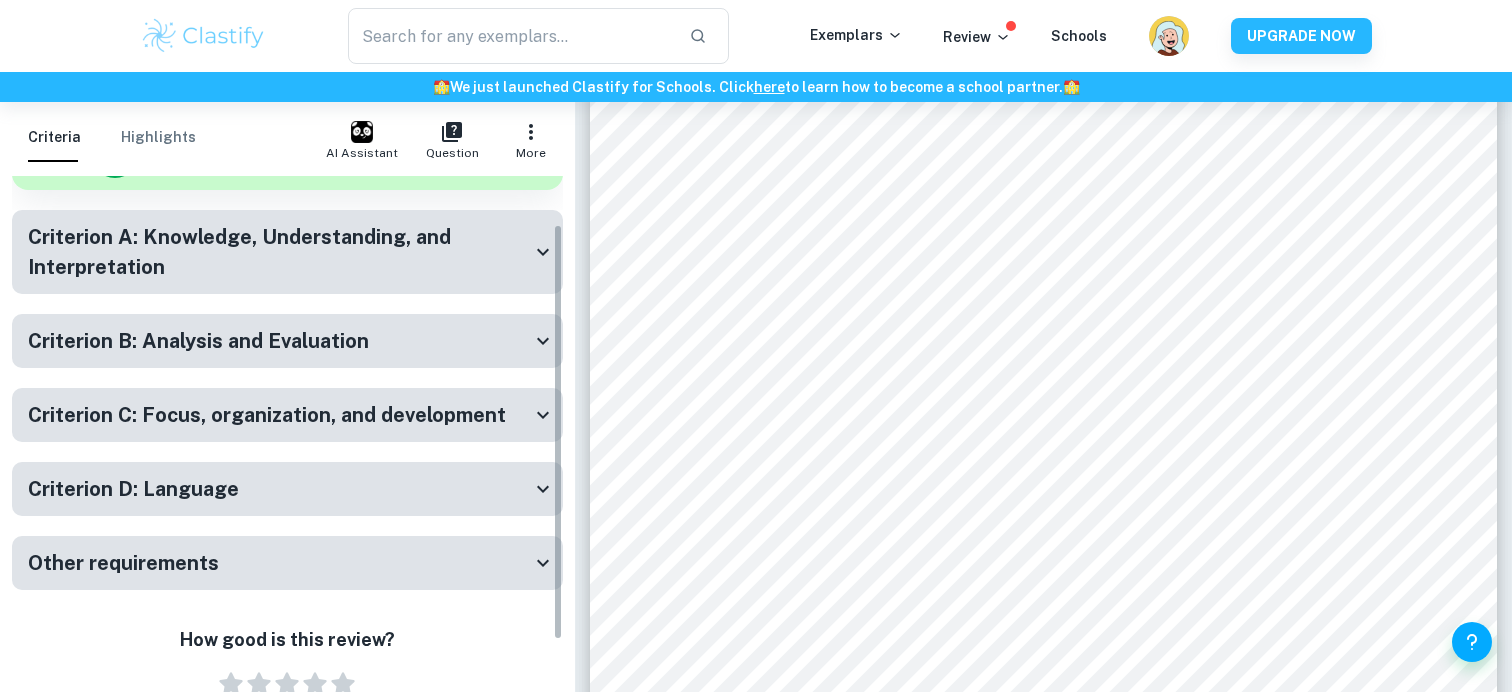 scroll, scrollTop: 66, scrollLeft: 0, axis: vertical 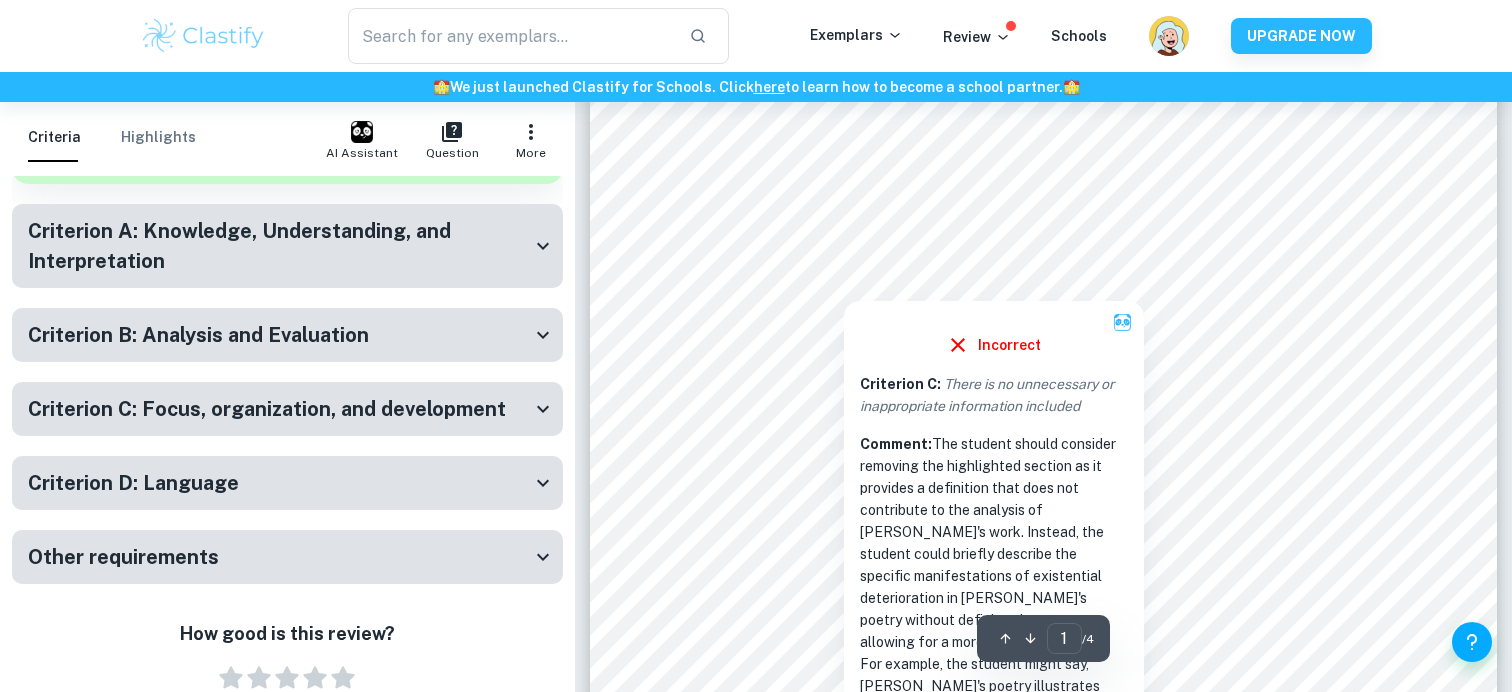 click at bounding box center (844, 281) 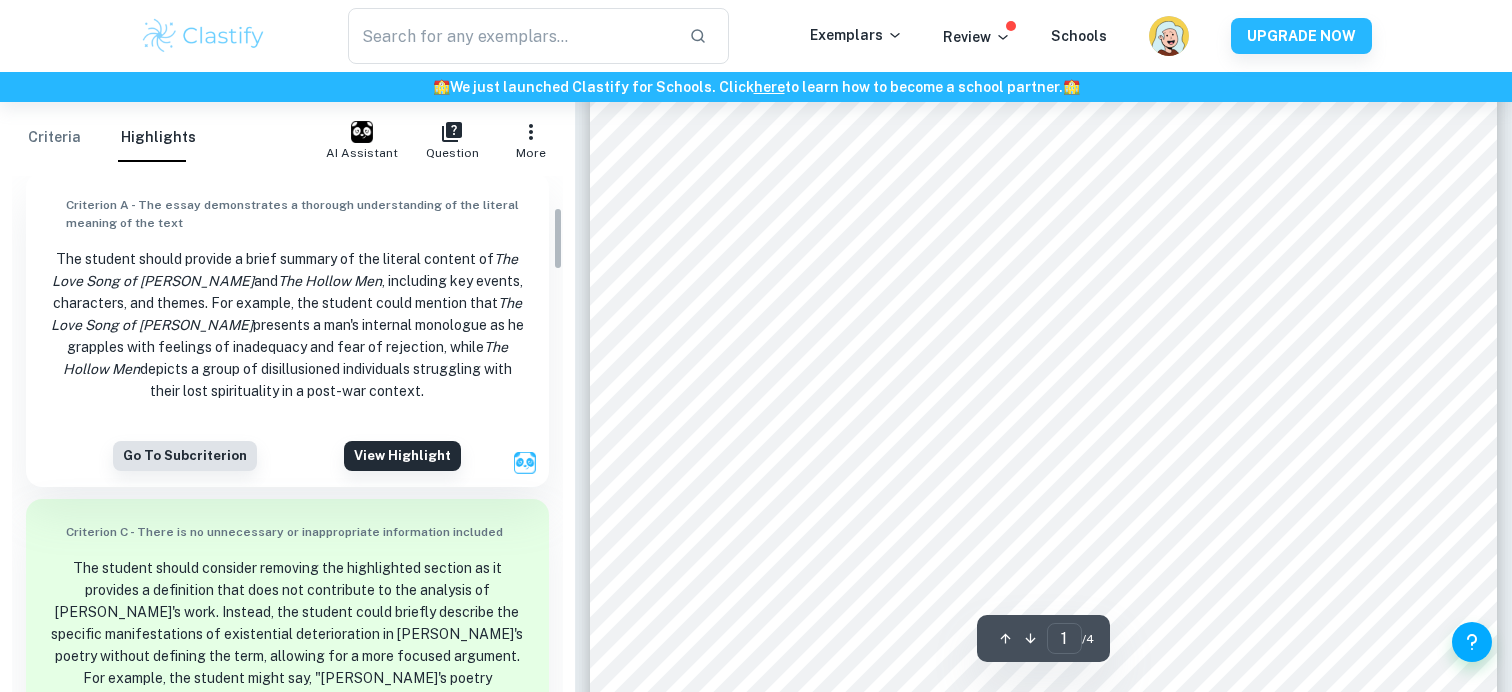 scroll, scrollTop: 261, scrollLeft: 0, axis: vertical 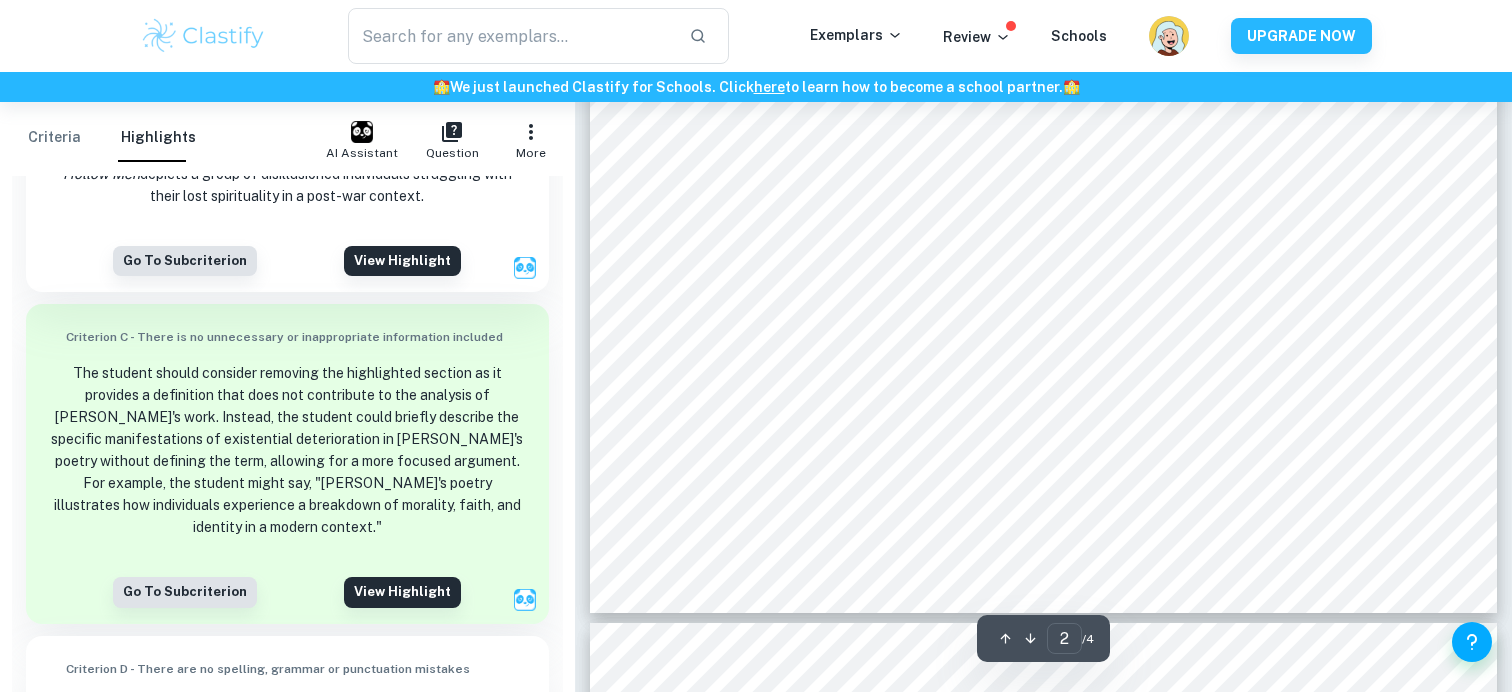 click on "2 [PERSON_NAME] ’s a uthorial interjection   in   [PERSON_NAME]’s voice   displa ys   his self - deprecating thoughts ,   wherein he feels perpetually perceived by his shortcomings .   This is indicative of the existential degradation   he   undergoes resulting from the breakdown of his own morality.   [PERSON_NAME]’s overwhelming   anxieties   and self - disdain represents the   mind scape   of the modern man ,   de void of human spirit   and values. Further ed   in   The Hollow Men ,   the   collective   is   represented   as   empty   and lacking vitality   with   [PERSON_NAME]   present ing   the modern decay of   values .   This is   achieved   through the men   seen as void of   ambition and   ideals.   The   hollow men are   depicted throughout the poem as broken   in   “There, the eyes are / Sunlig ht on a broken column.” 3 [PERSON_NAME] employs a motif of the eyes   to symbolise   extrinsic judgement   of the moral decay in these men, like   that of the judgement   [PERSON_NAME]   experiences.   Furthermore,       their   ." at bounding box center (1043, -29) 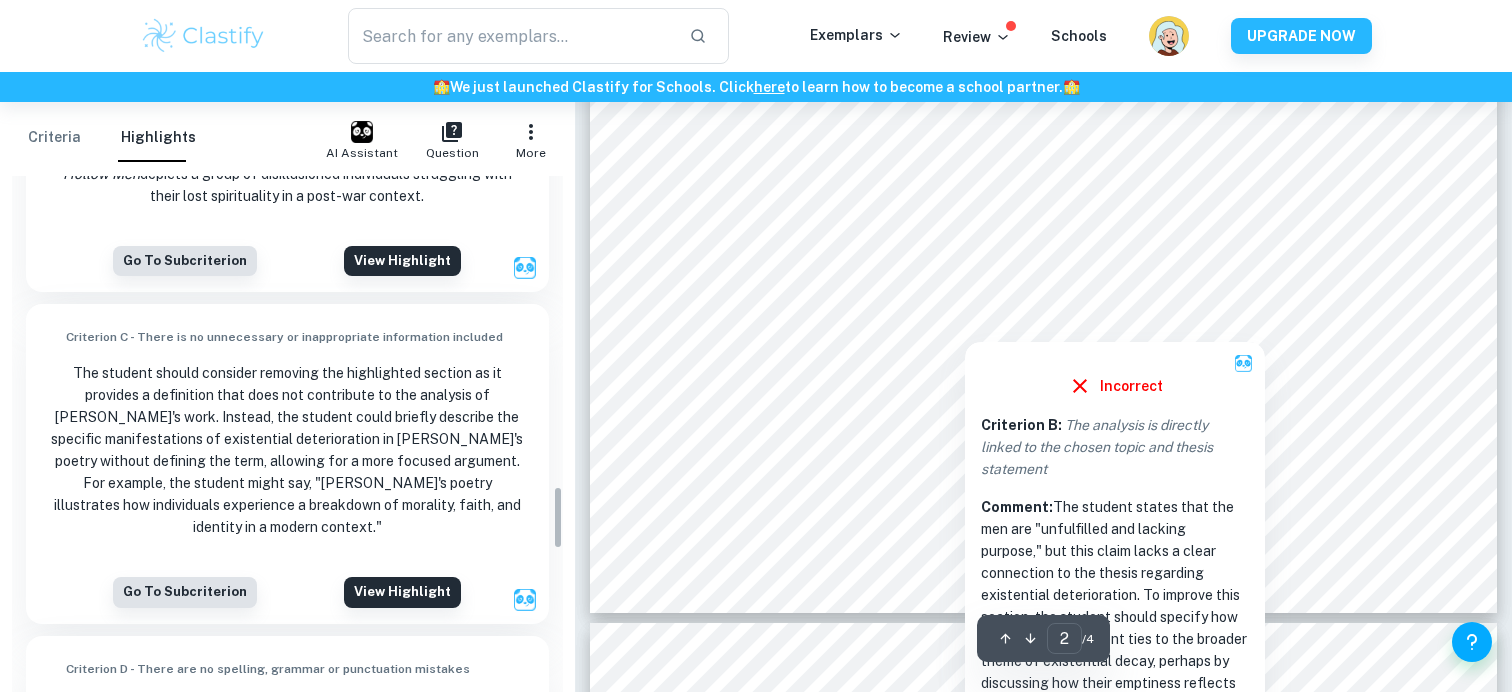 scroll, scrollTop: 2566, scrollLeft: 0, axis: vertical 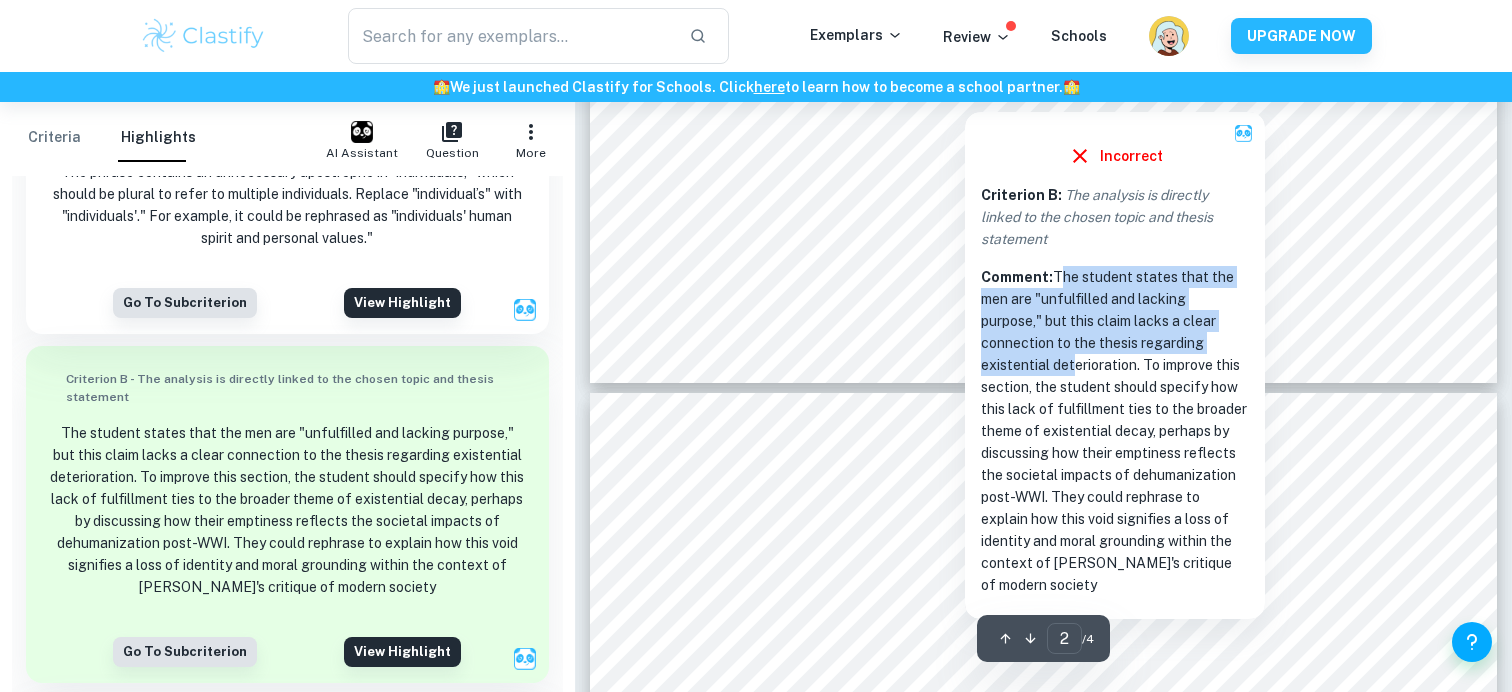drag, startPoint x: 1056, startPoint y: 285, endPoint x: 1068, endPoint y: 367, distance: 82.8734 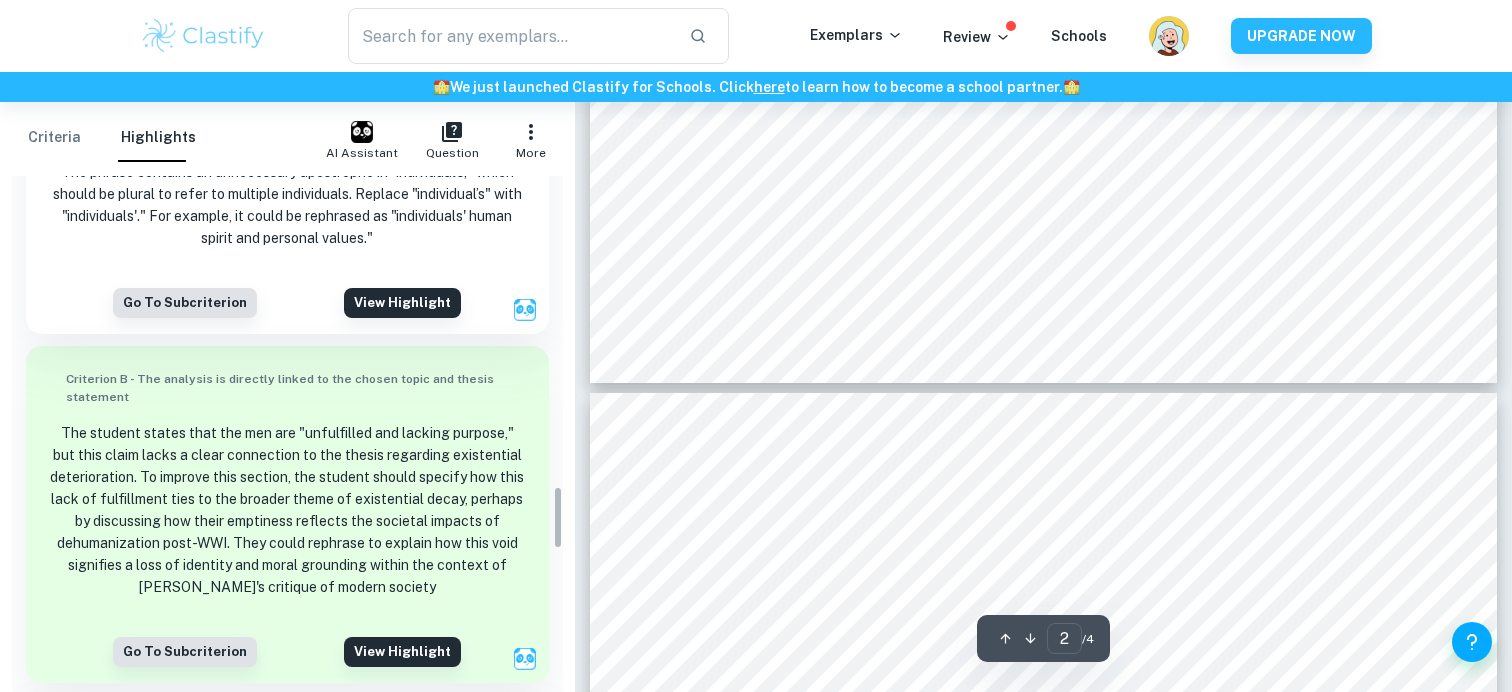 scroll, scrollTop: 2566, scrollLeft: 0, axis: vertical 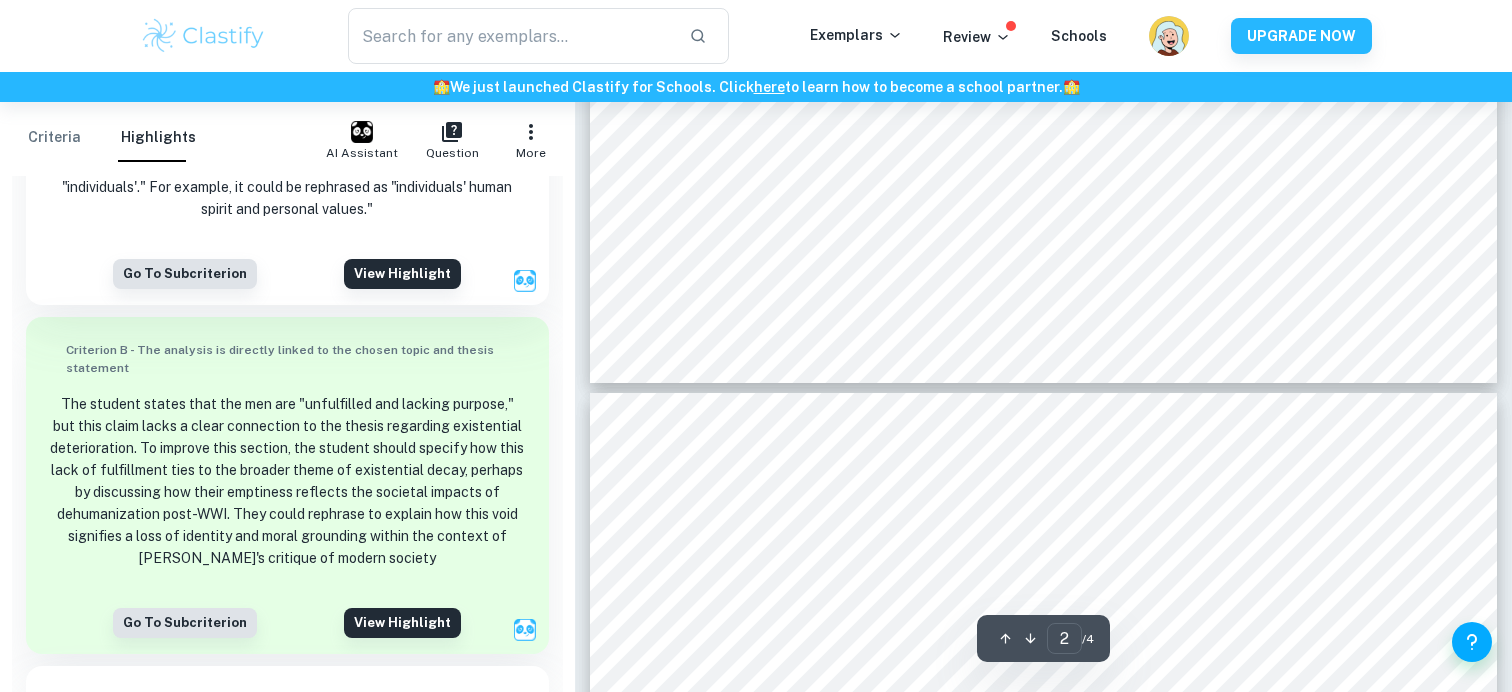 click on "2 [PERSON_NAME] ’s a uthorial interjection   in   [PERSON_NAME]’s voice   displa ys   his self - deprecating thoughts ,   wherein he feels perpetually perceived by his shortcomings .   This is indicative of the existential degradation   he   undergoes resulting from the breakdown of his own morality.   [PERSON_NAME]’s overwhelming   anxieties   and self - disdain represents the   mind scape   of the modern man ,   de void of human spirit   and values. Further ed   in   The Hollow Men ,   the   collective   is   represented   as   empty   and lacking vitality   with   [PERSON_NAME]   present ing   the modern decay of   values .   This is   achieved   through the men   seen as void of   ambition and   ideals.   The   hollow men are   depicted throughout the poem as broken   in   “There, the eyes are / Sunlig ht on a broken column.” 3 [PERSON_NAME] employs a motif of the eyes   to symbolise   extrinsic judgement   of the moral decay in these men, like   that of the judgement   [PERSON_NAME]   experiences.   Furthermore,       their   ." at bounding box center [1043, -259] 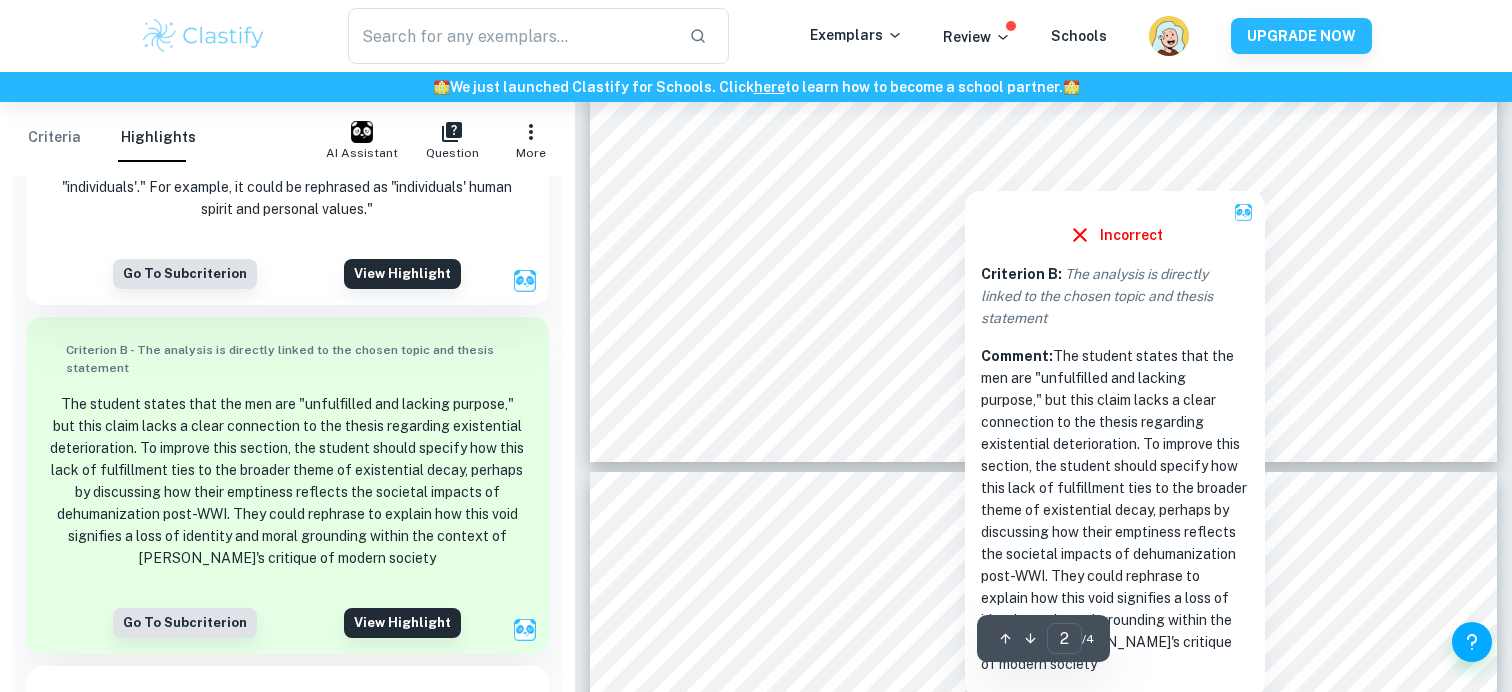 click at bounding box center [965, 171] 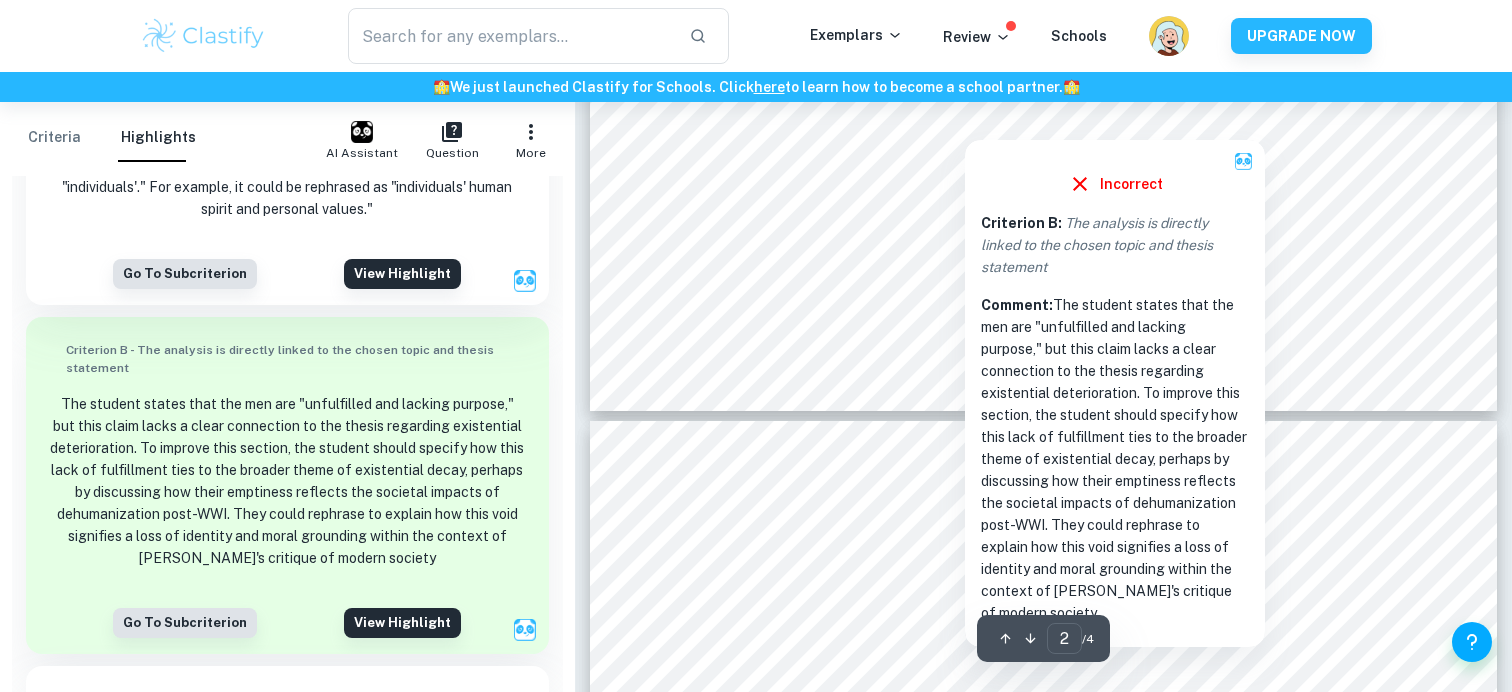 scroll, scrollTop: 2286, scrollLeft: 0, axis: vertical 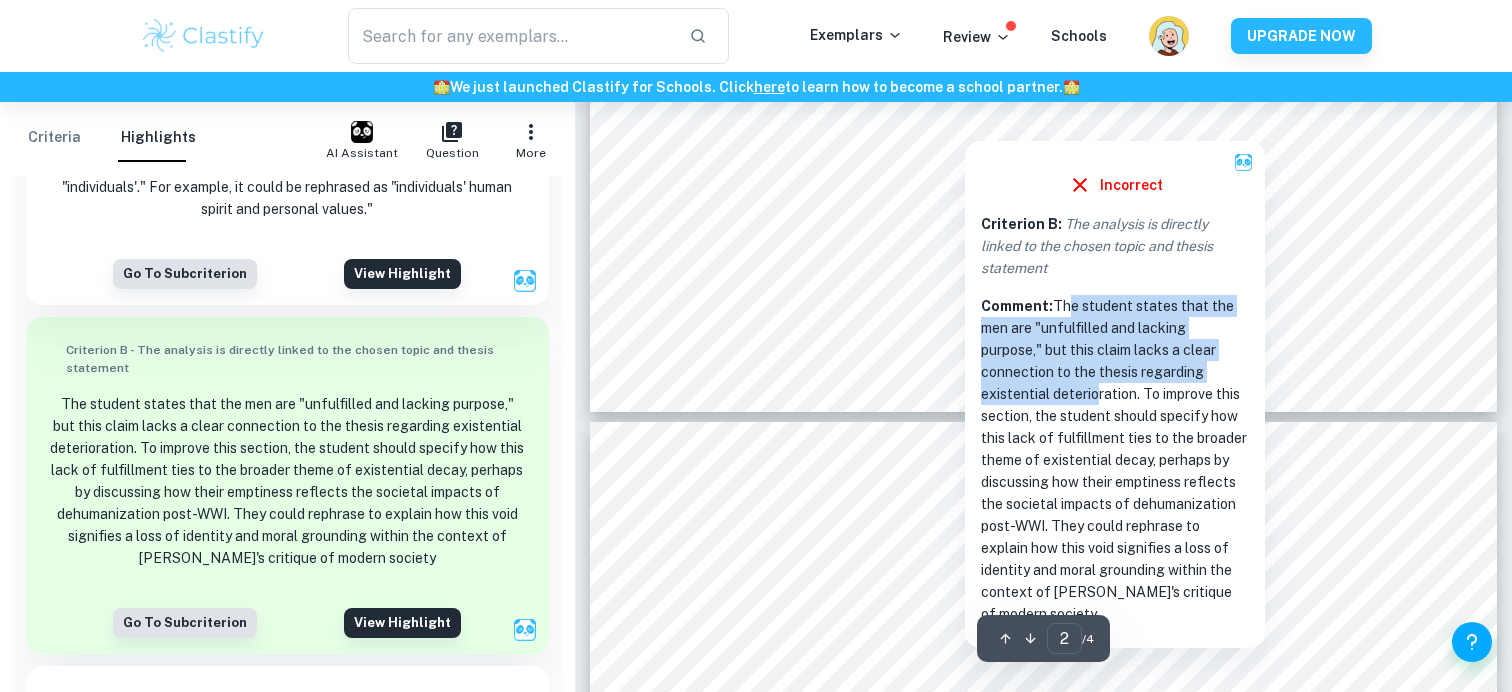 drag, startPoint x: 1061, startPoint y: 313, endPoint x: 1091, endPoint y: 394, distance: 86.37708 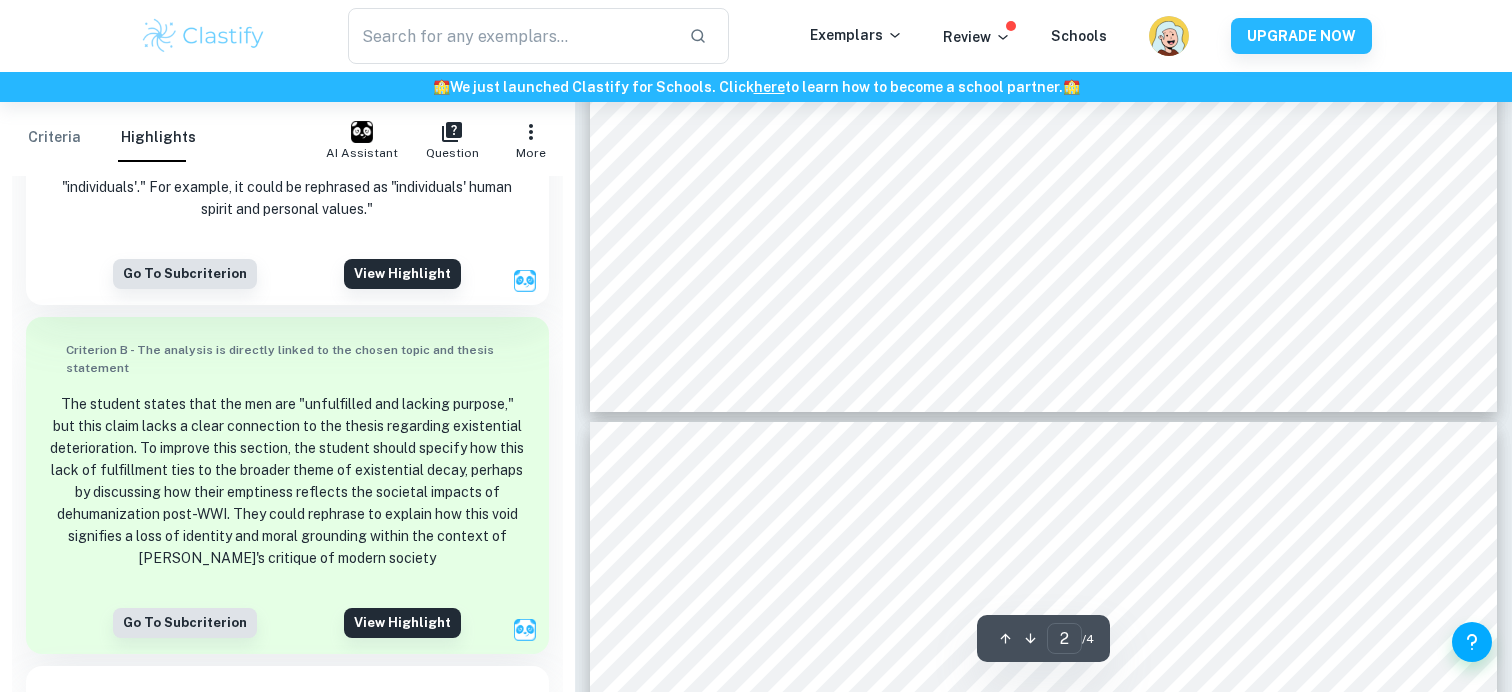 click on "2 [PERSON_NAME] ’s a uthorial interjection   in   [PERSON_NAME]’s voice   displa ys   his self - deprecating thoughts ,   wherein he feels perpetually perceived by his shortcomings .   This is indicative of the existential degradation   he   undergoes resulting from the breakdown of his own morality.   [PERSON_NAME]’s overwhelming   anxieties   and self - disdain represents the   mind scape   of the modern man ,   de void of human spirit   and values. Further ed   in   The Hollow Men ,   the   collective   is   represented   as   empty   and lacking vitality   with   [PERSON_NAME]   present ing   the modern decay of   values .   This is   achieved   through the men   seen as void of   ambition and   ideals.   The   hollow men are   depicted throughout the poem as broken   in   “There, the eyes are / Sunlig ht on a broken column.” 3 [PERSON_NAME] employs a motif of the eyes   to symbolise   extrinsic judgement   of the moral decay in these men, like   that of the judgement   [PERSON_NAME]   experiences.   Furthermore,       their   ." at bounding box center [1043, -230] 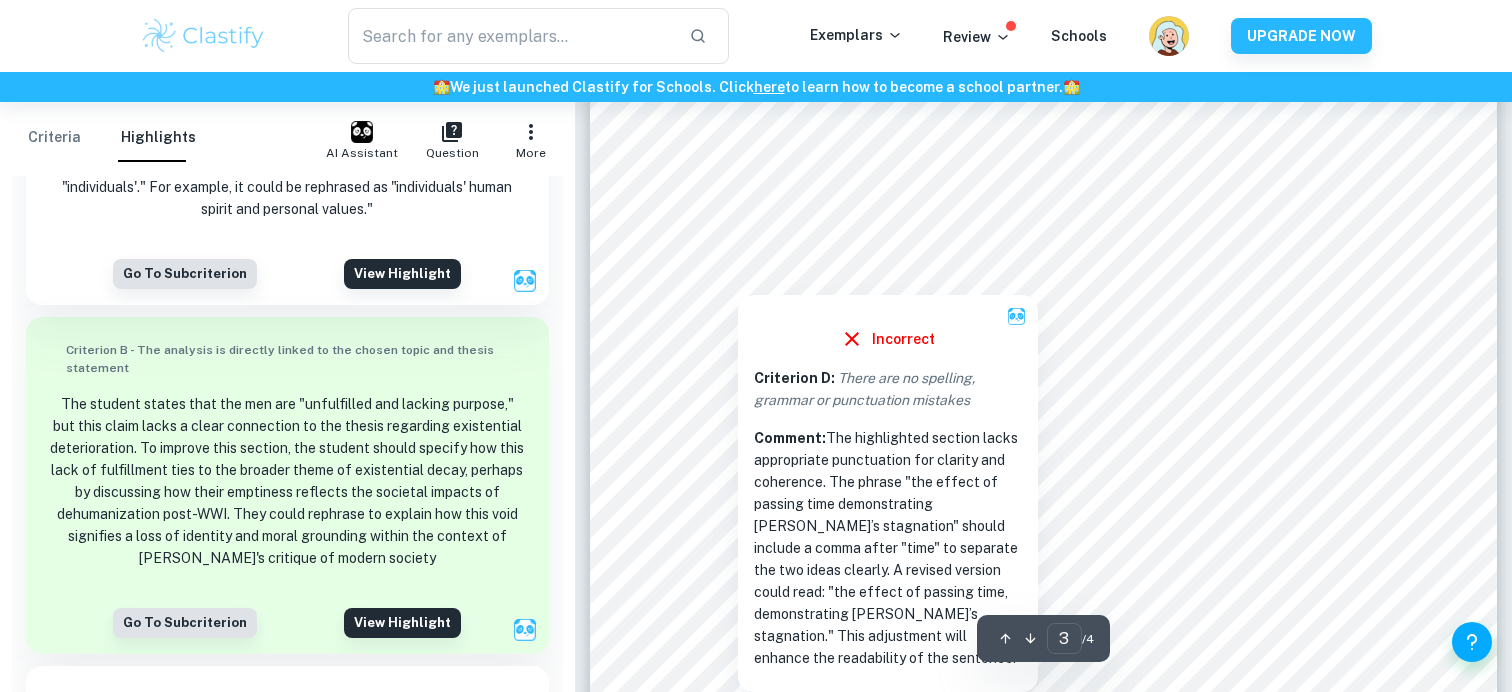 scroll, scrollTop: 3065, scrollLeft: 0, axis: vertical 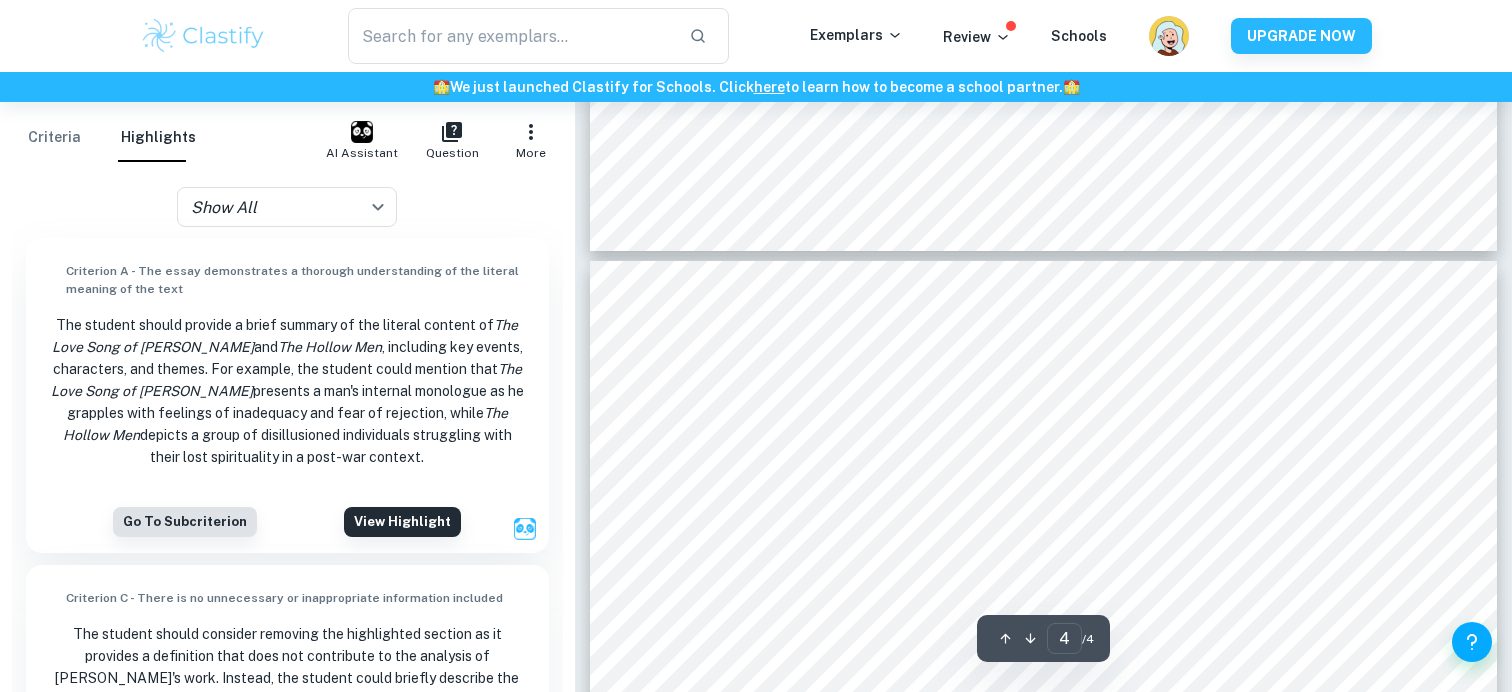 click on "Criteria Highlights" at bounding box center [104, 141] 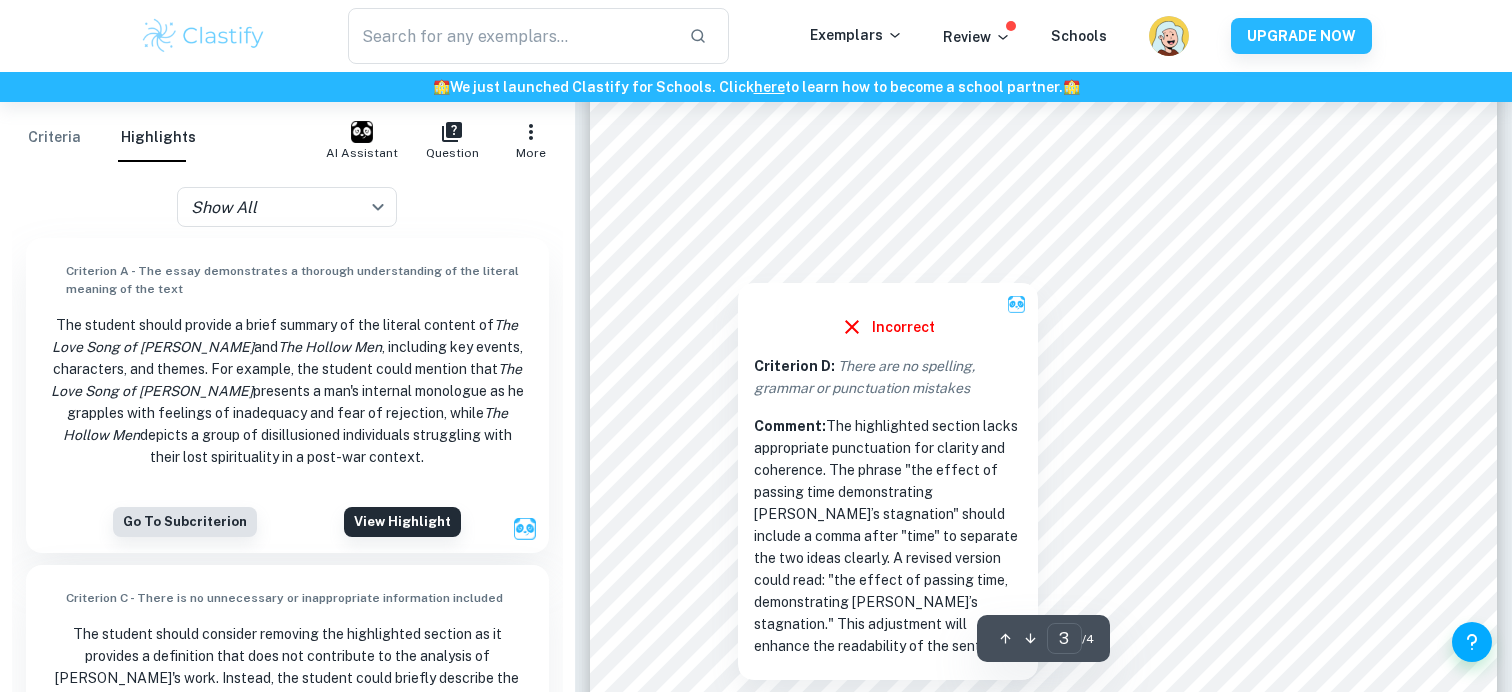 scroll, scrollTop: 3100, scrollLeft: 0, axis: vertical 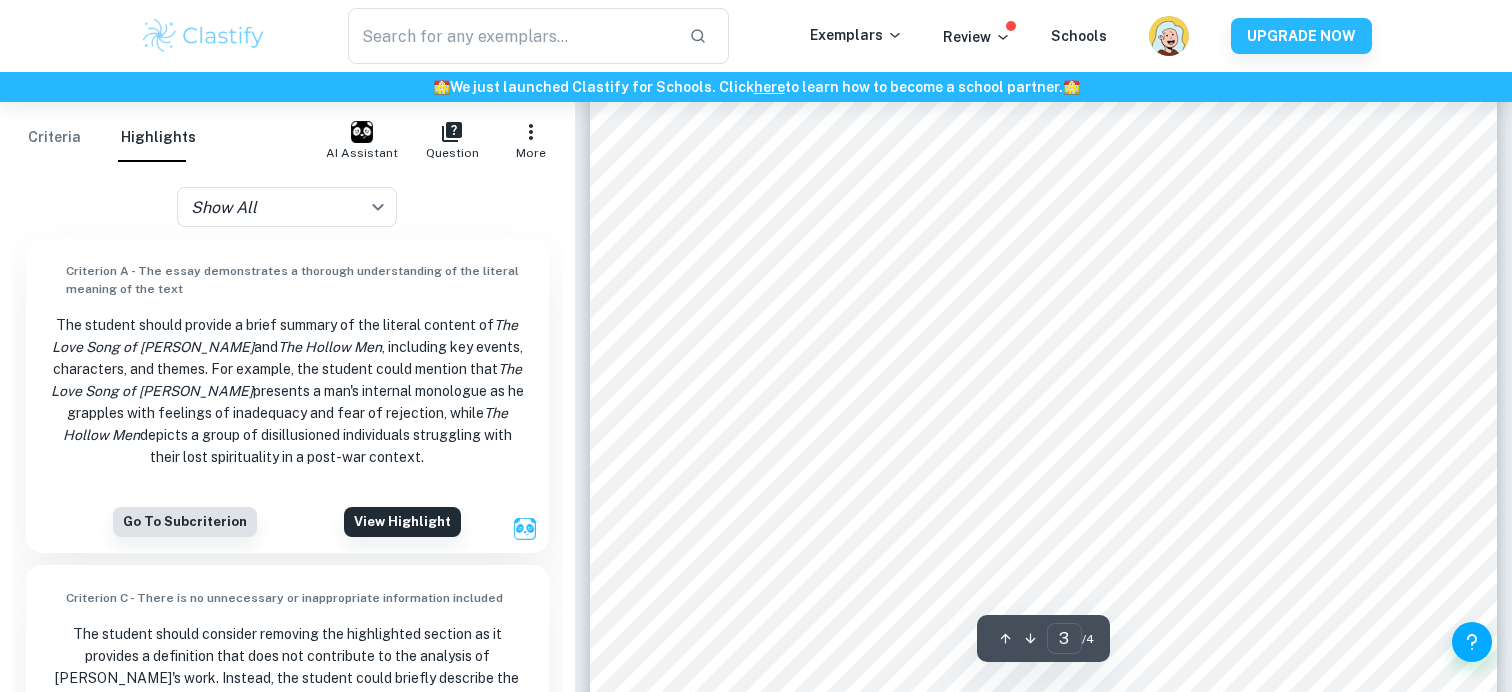 click on "explored as" at bounding box center (1171, 353) 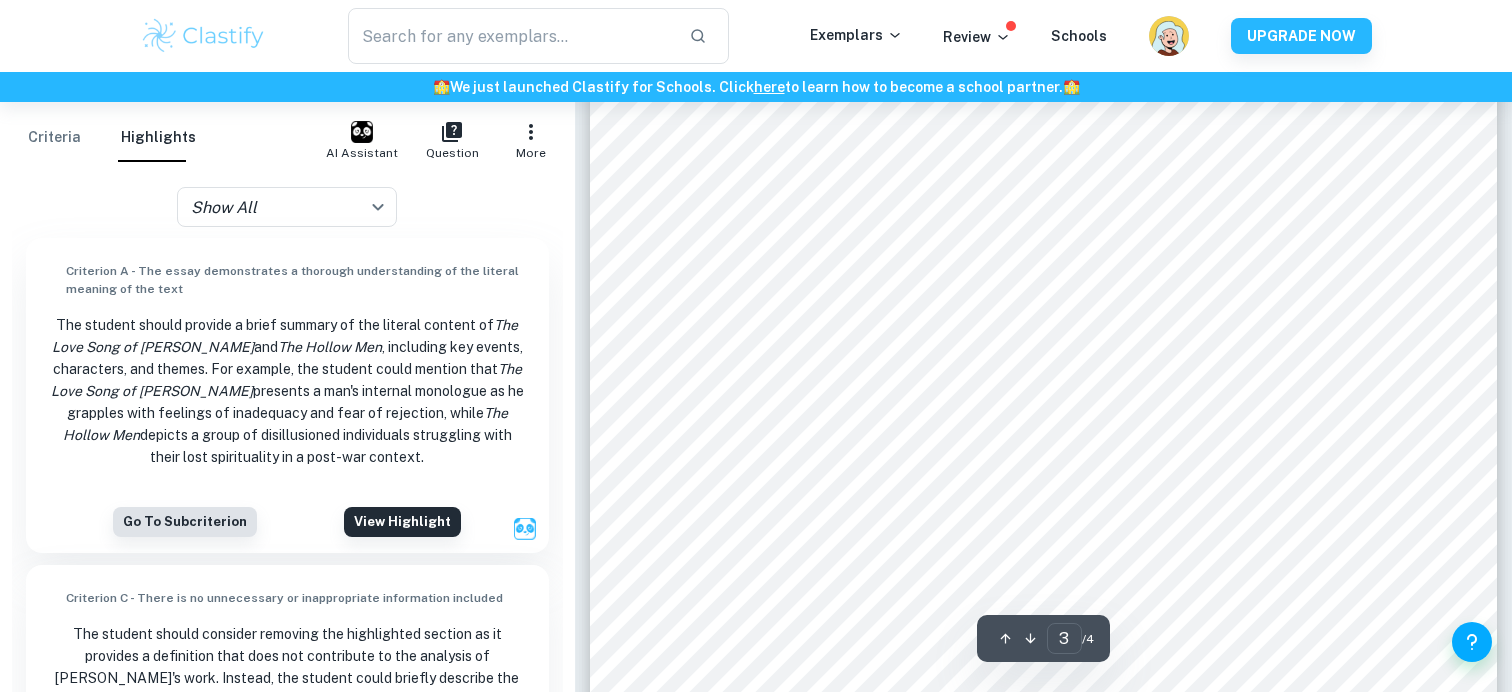 scroll, scrollTop: 3268, scrollLeft: 0, axis: vertical 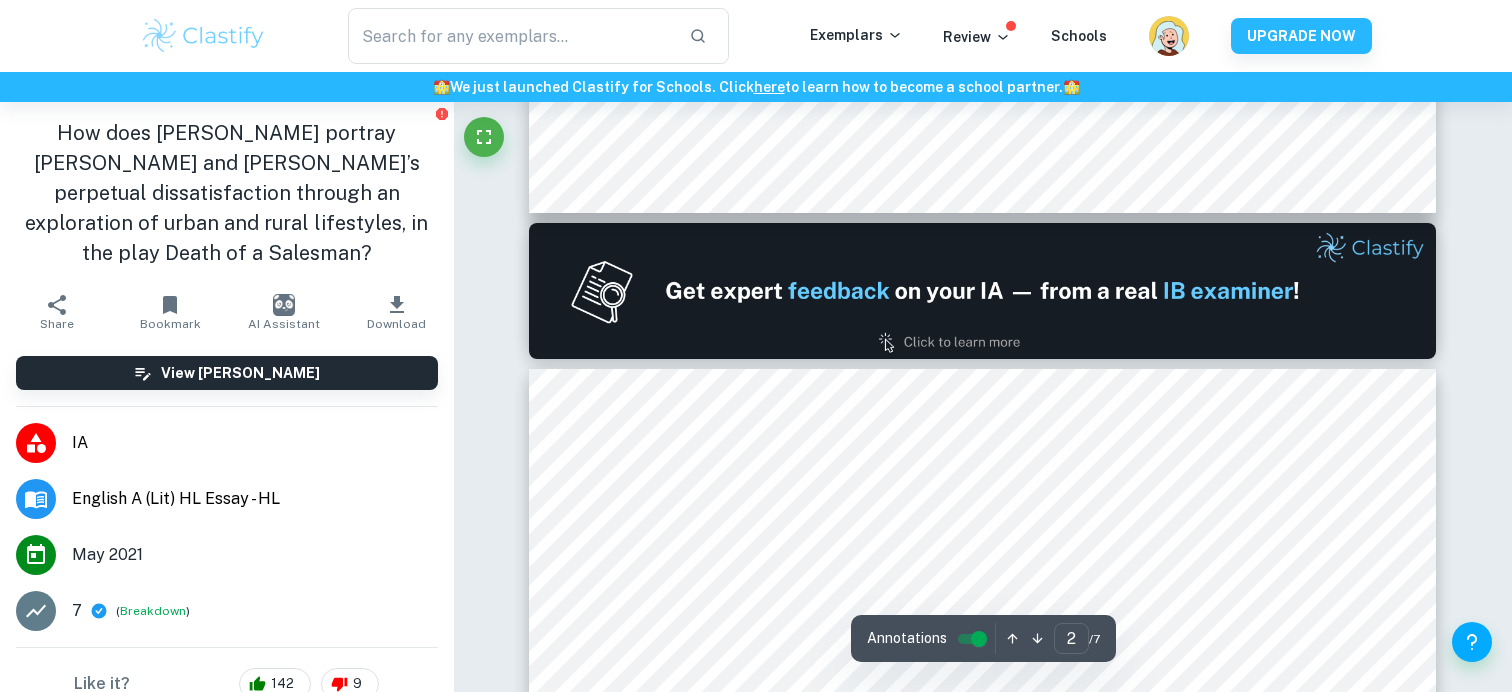 type on "1" 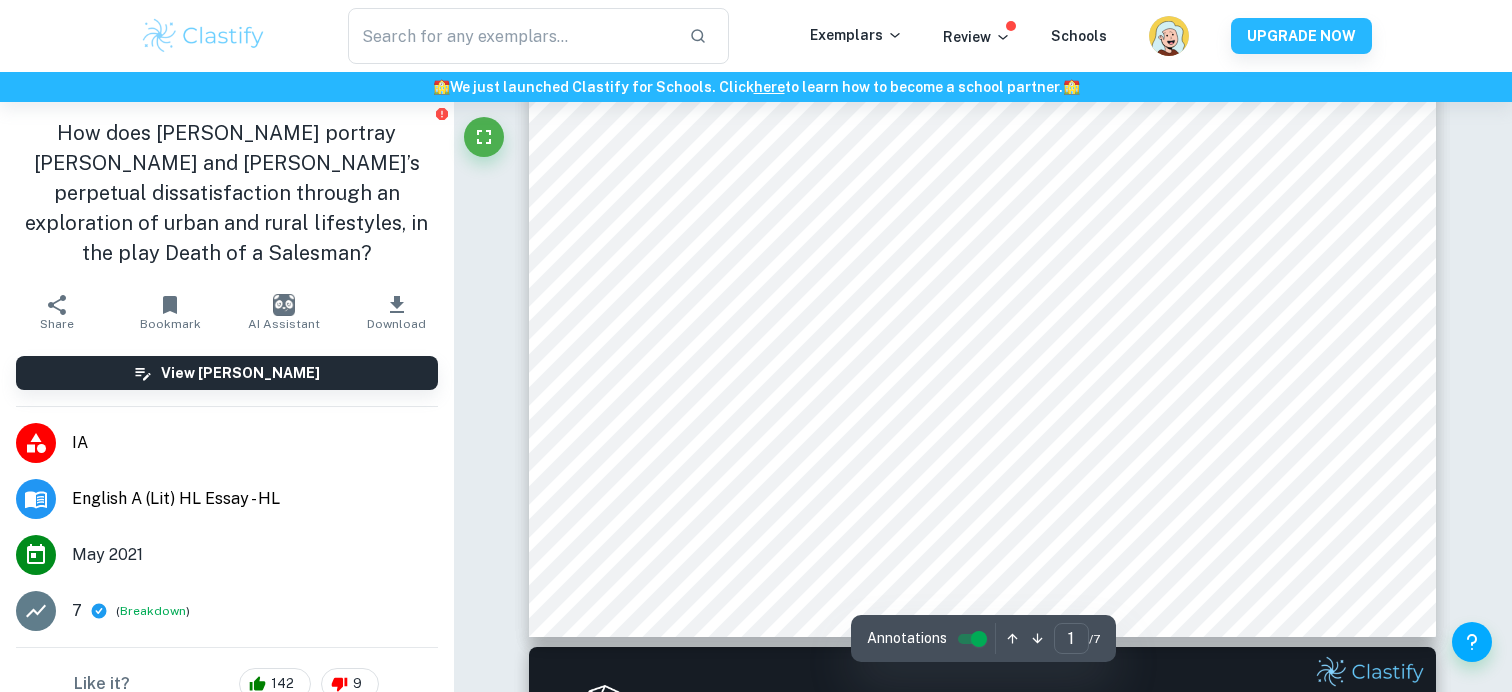 scroll, scrollTop: 845, scrollLeft: 0, axis: vertical 